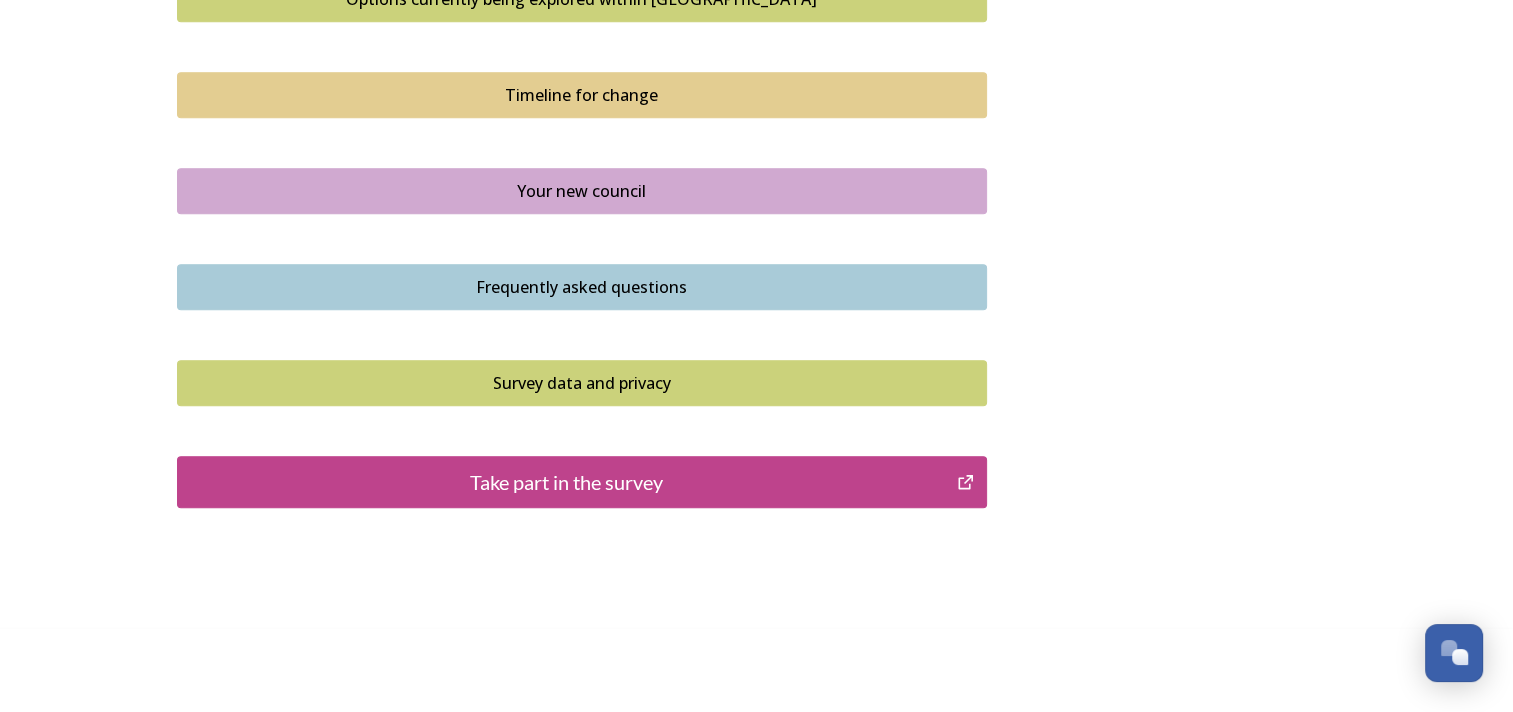 scroll, scrollTop: 1436, scrollLeft: 0, axis: vertical 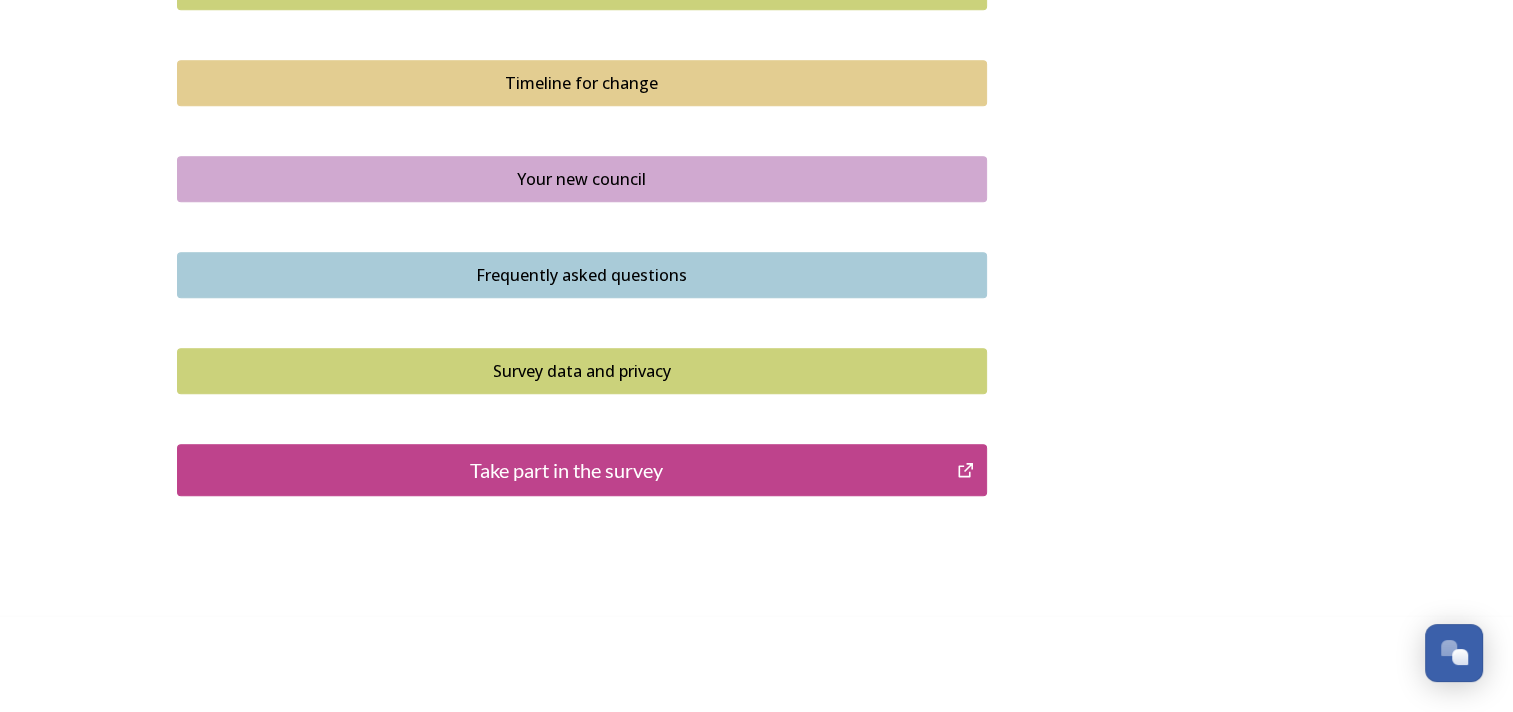 click on "Take part in the survey" at bounding box center (567, 470) 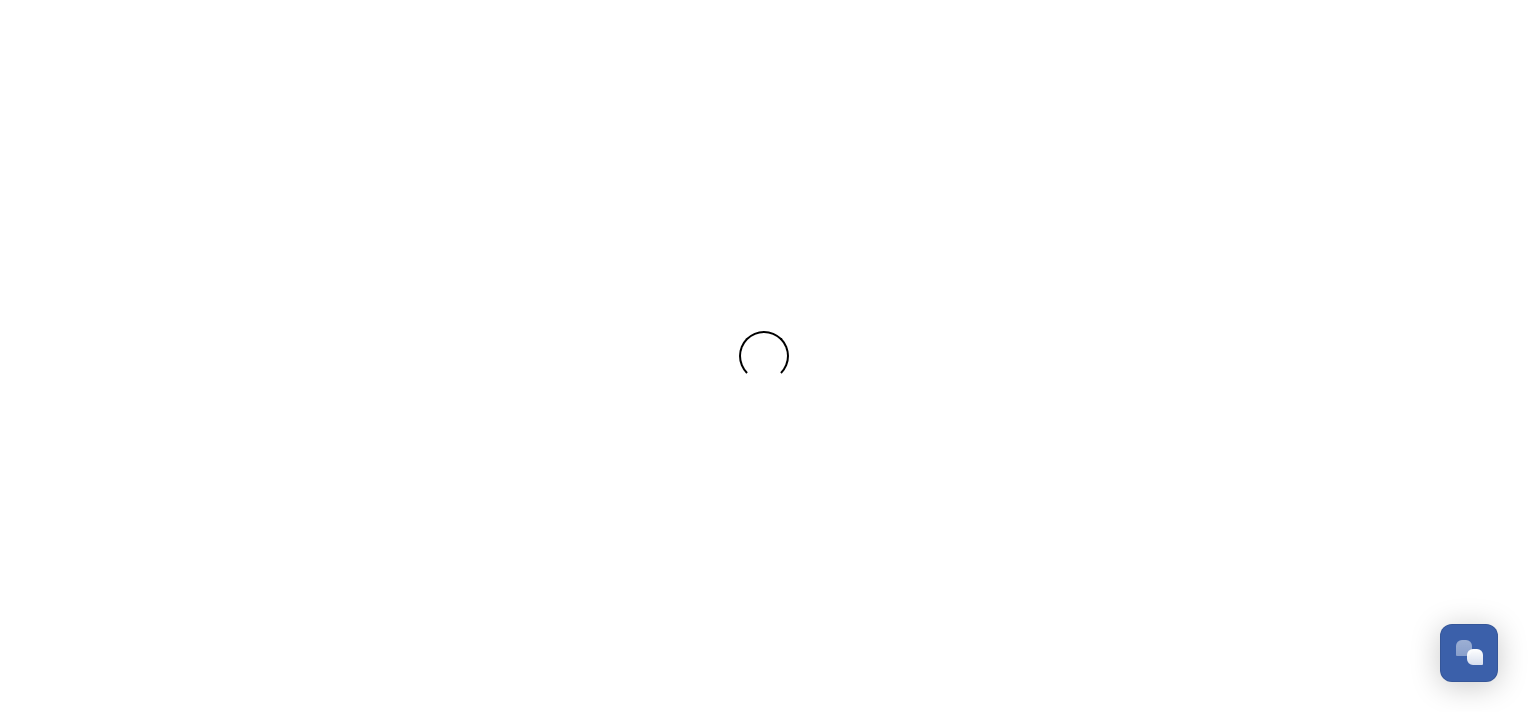 scroll, scrollTop: 0, scrollLeft: 0, axis: both 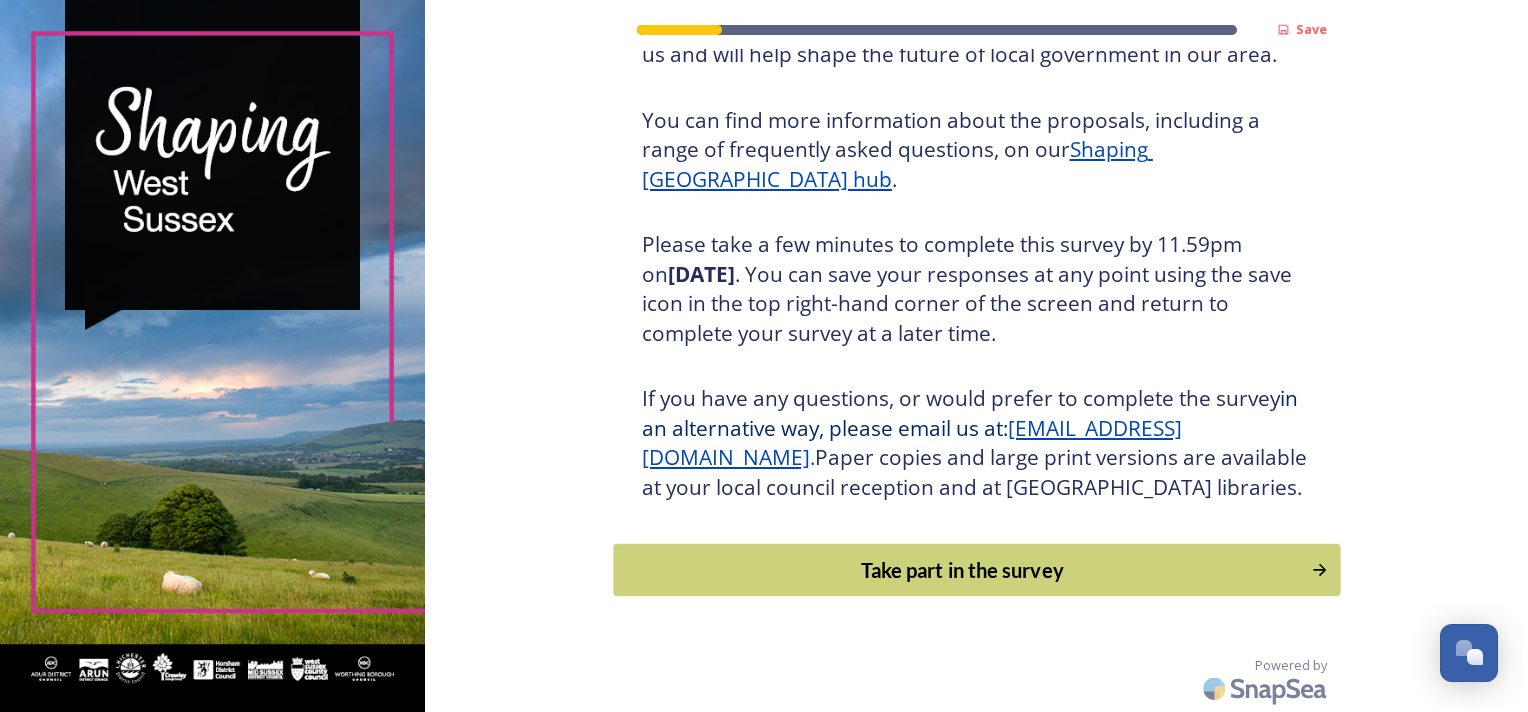 click on "Take part in the survey" at bounding box center [962, 570] 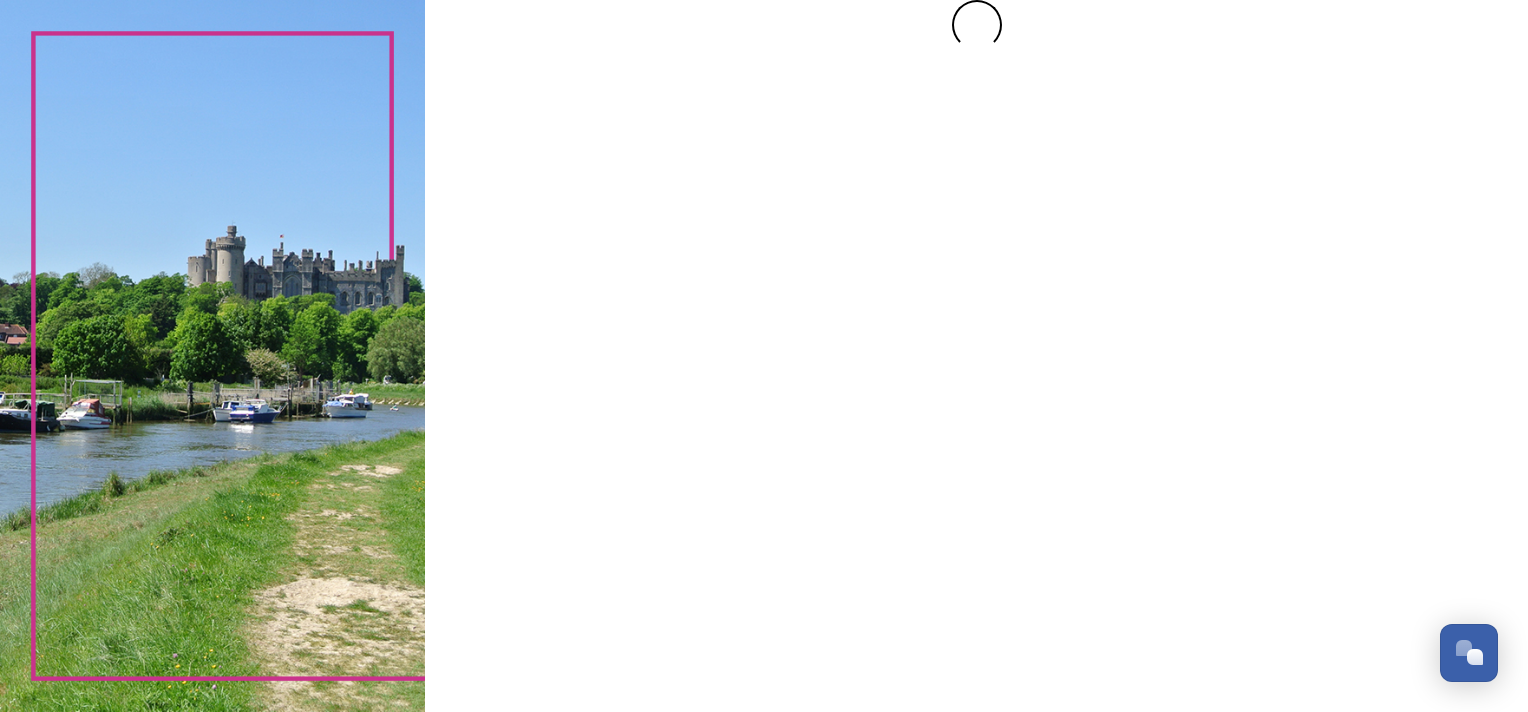 scroll, scrollTop: 0, scrollLeft: 0, axis: both 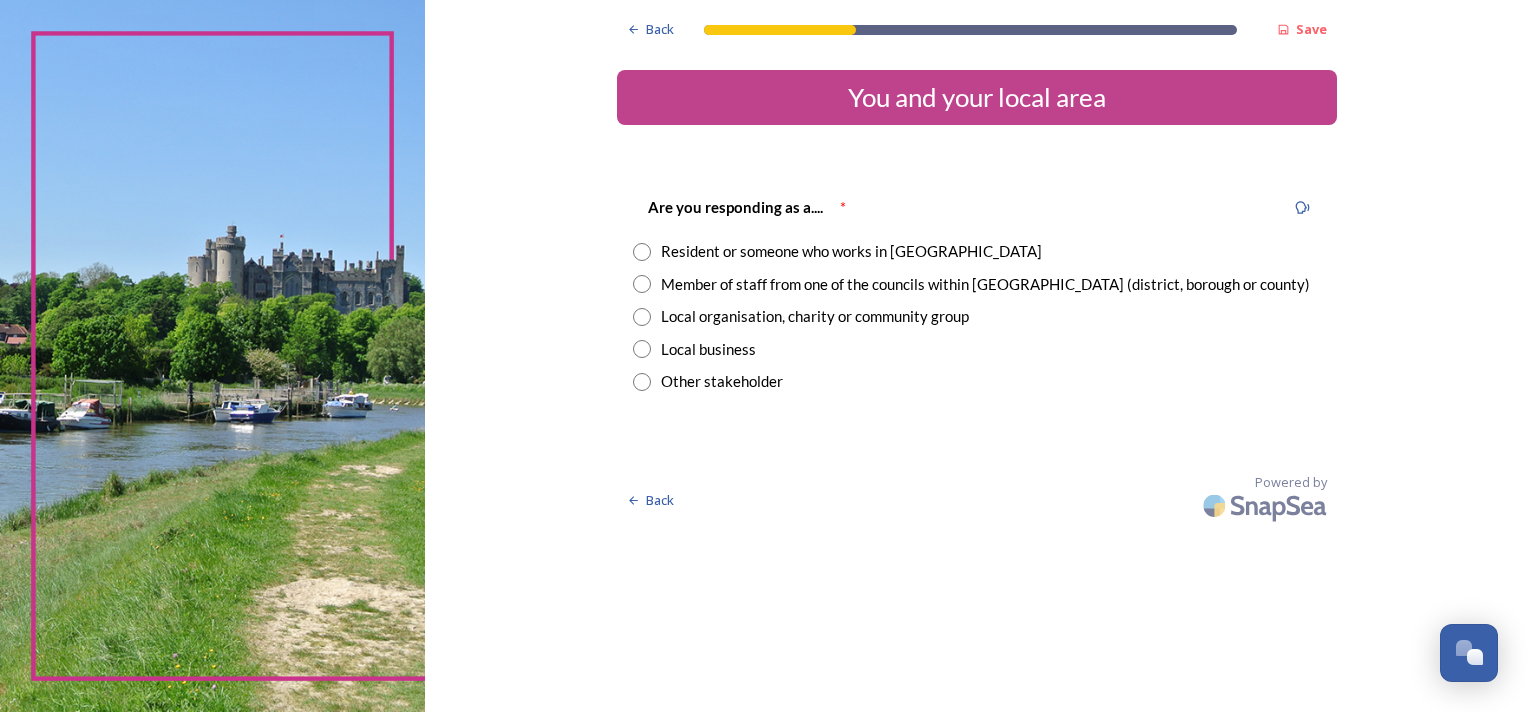 click on "Member of staff from one of the councils within West Sussex (district, borough or county)" at bounding box center [985, 284] 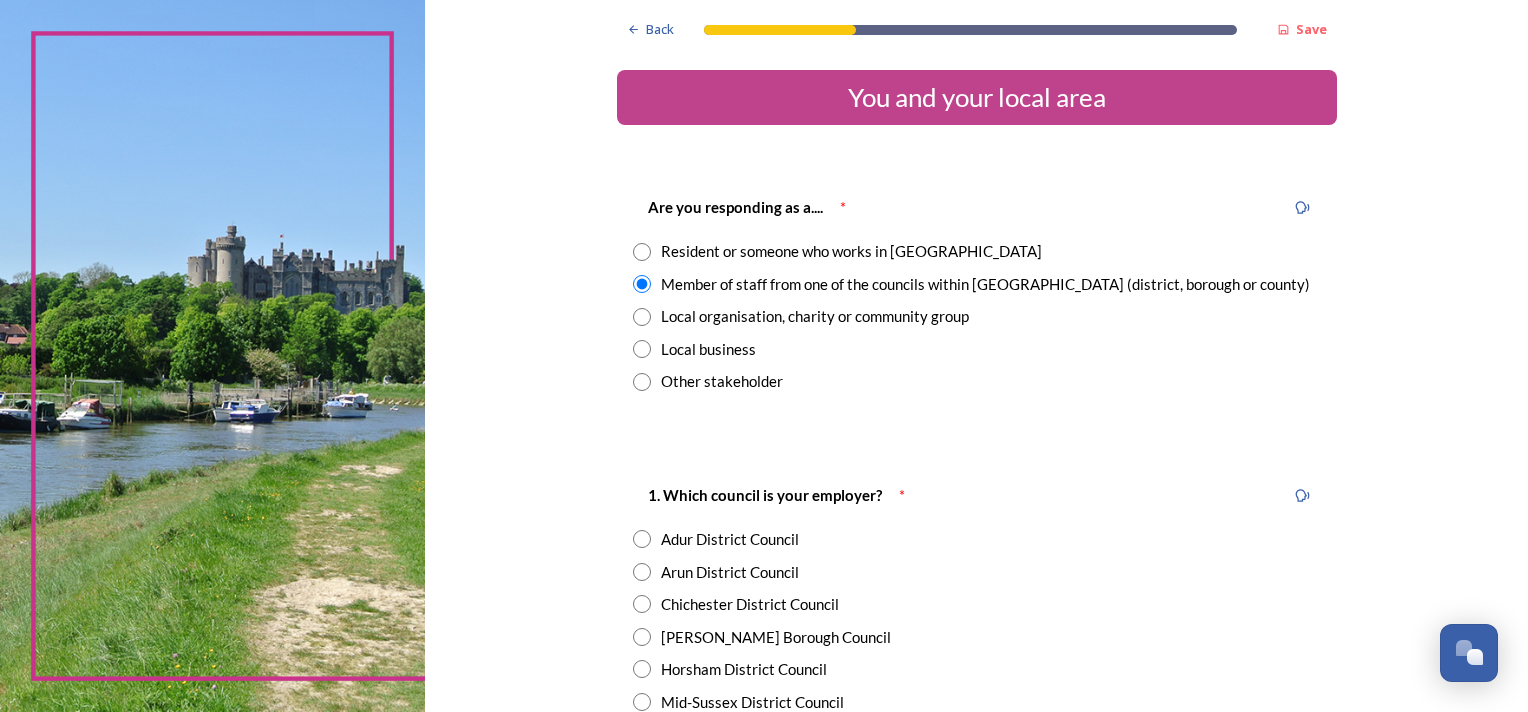 click on "Resident or someone who works in West Sussex" at bounding box center (851, 251) 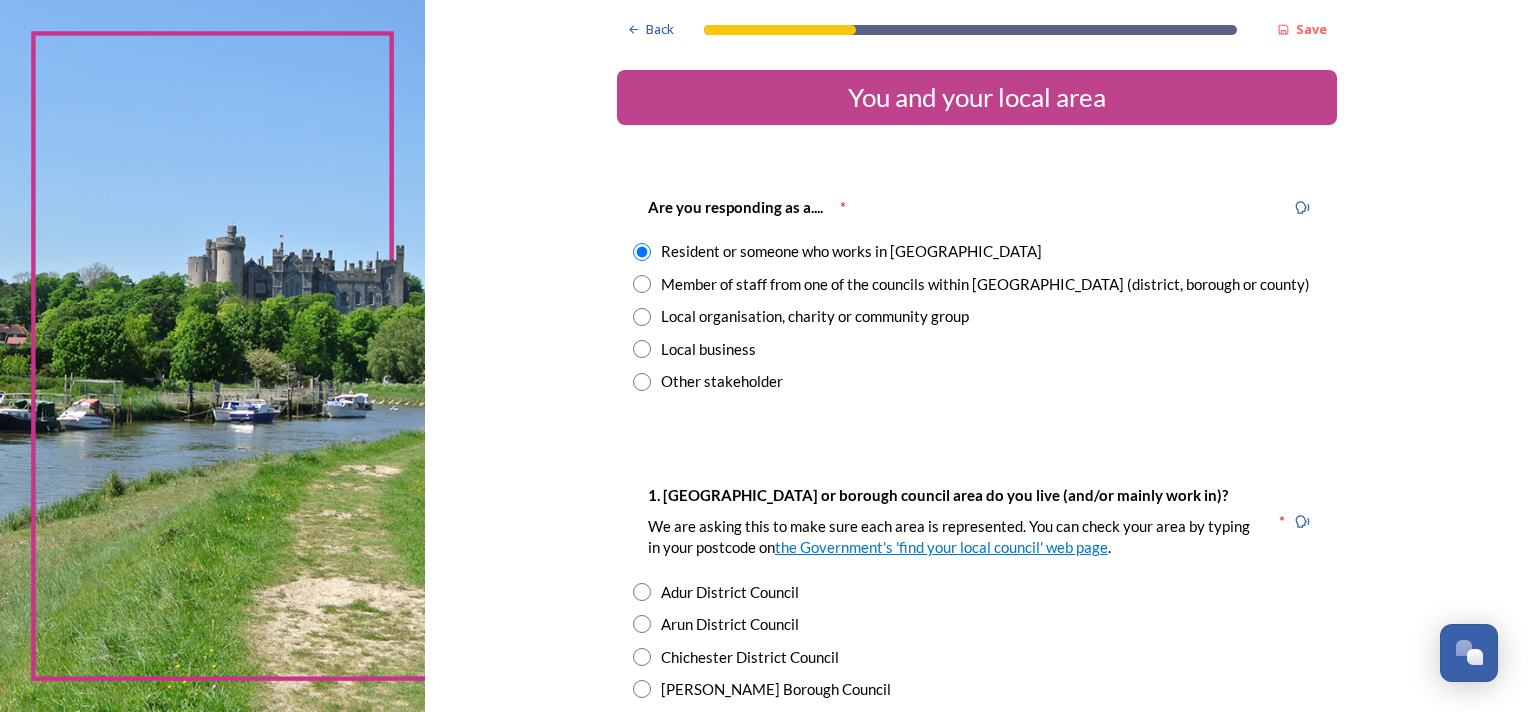 click on "Member of staff from one of the councils within West Sussex (district, borough or county)" at bounding box center [985, 284] 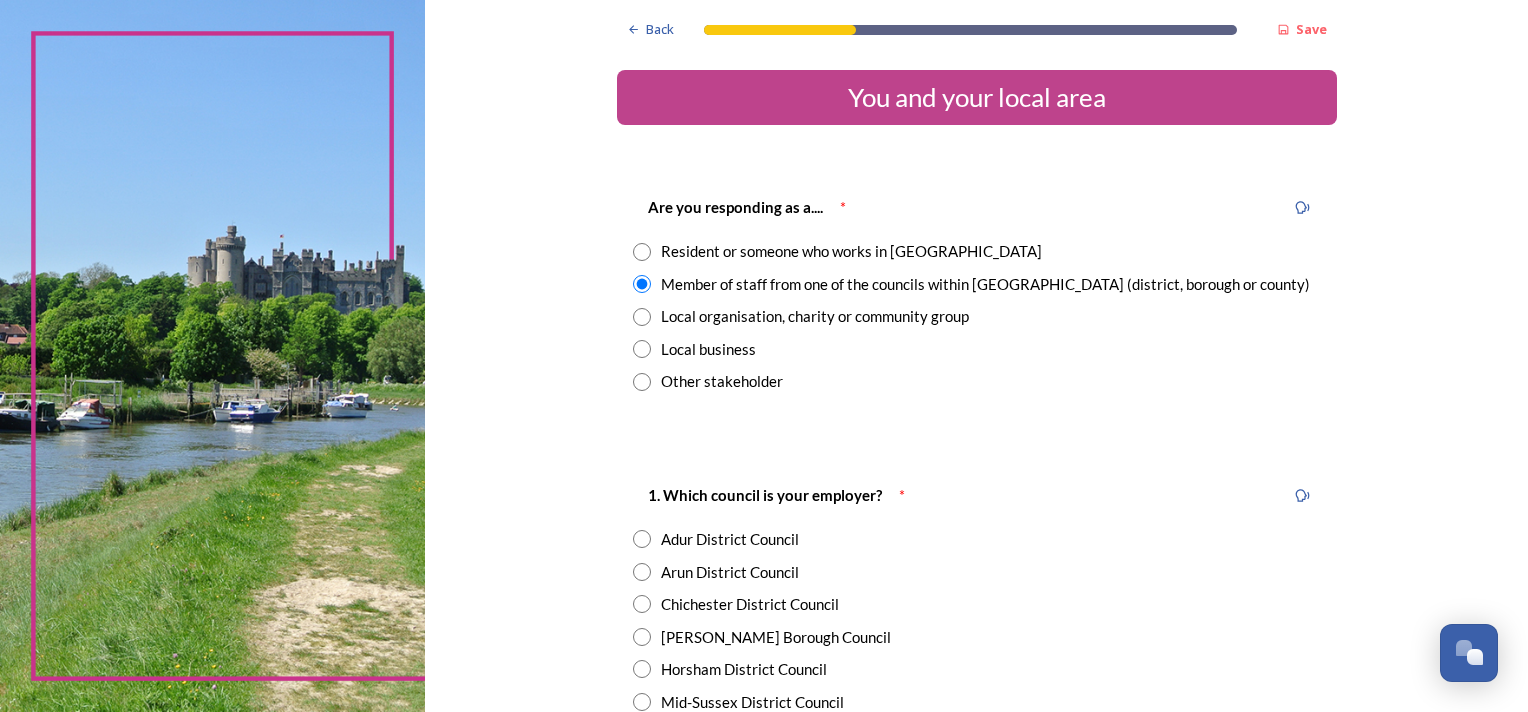 click on "Arun District Council" at bounding box center (730, 572) 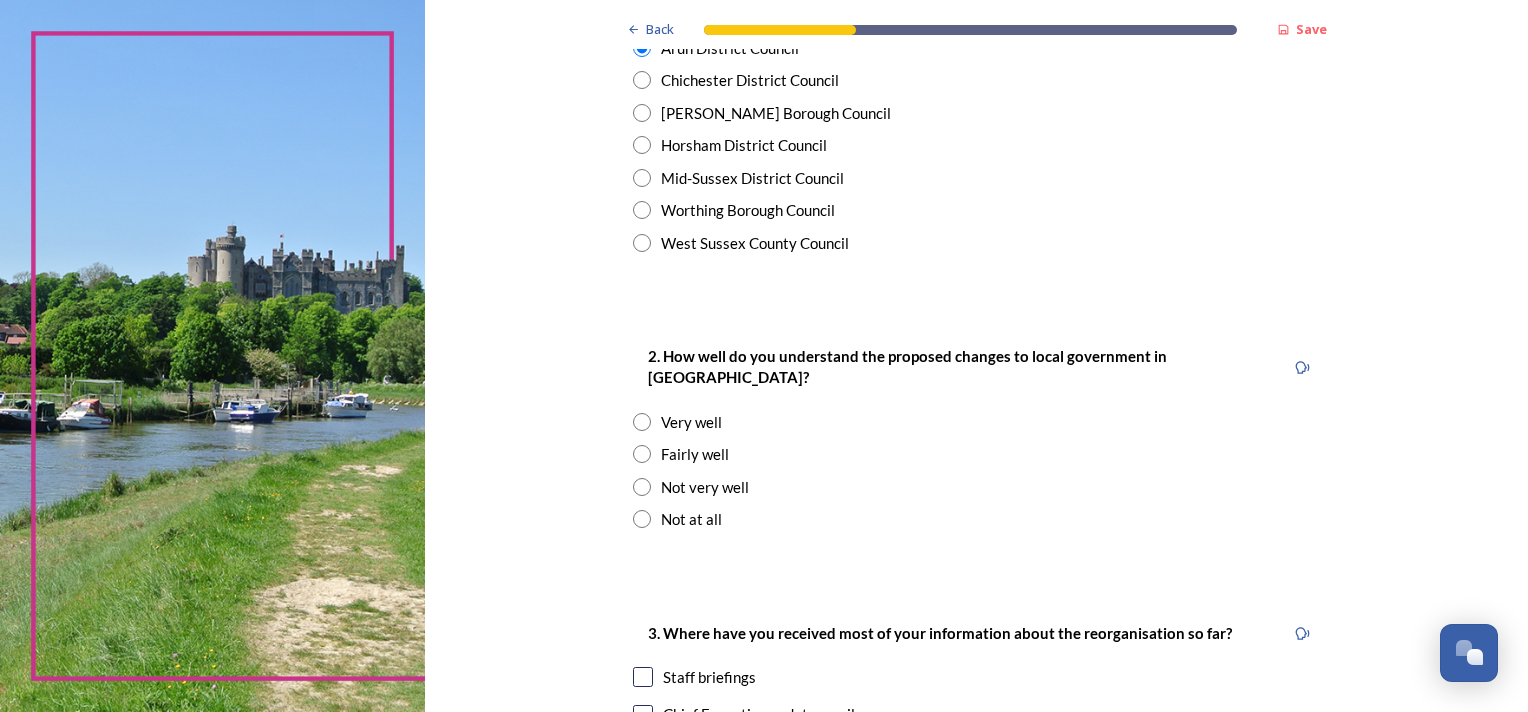 scroll, scrollTop: 600, scrollLeft: 0, axis: vertical 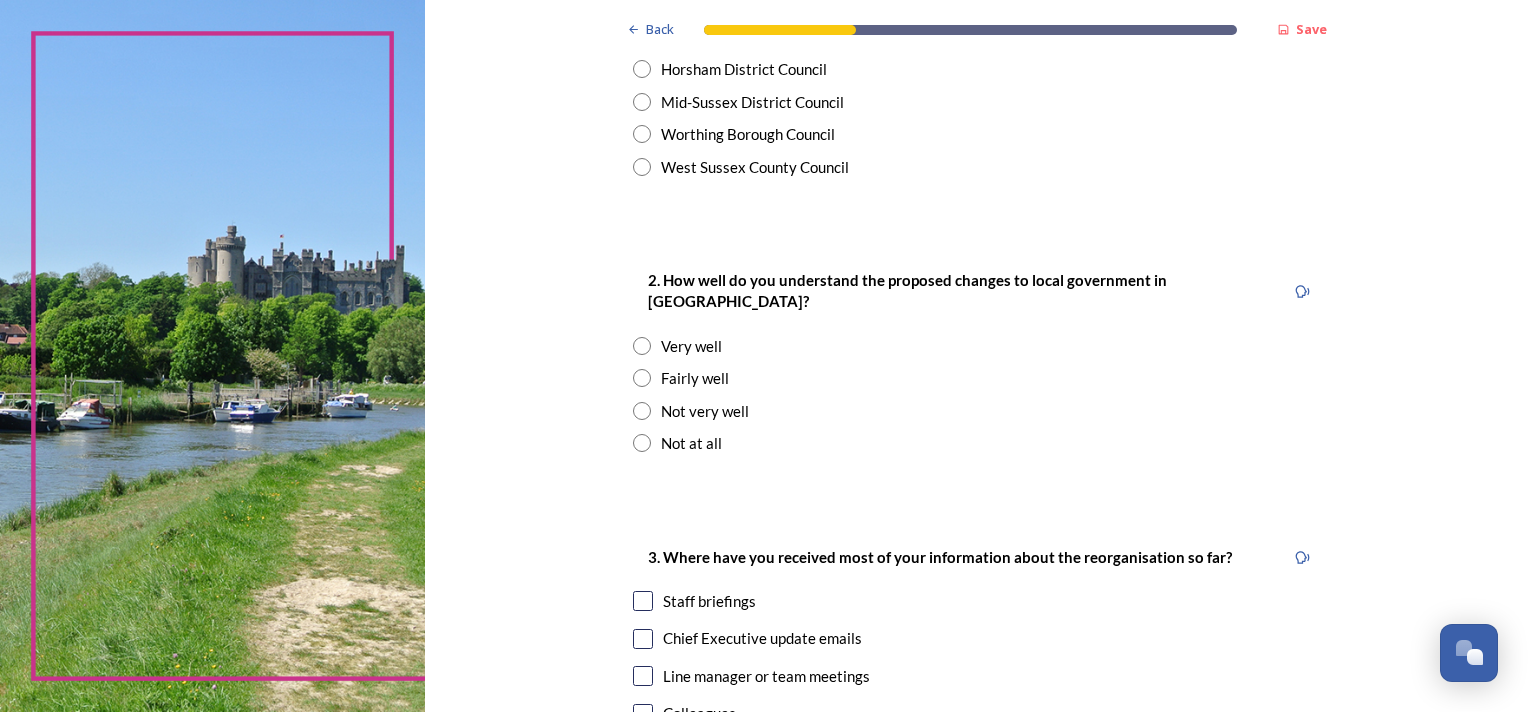 click on "Not very well" at bounding box center [705, 411] 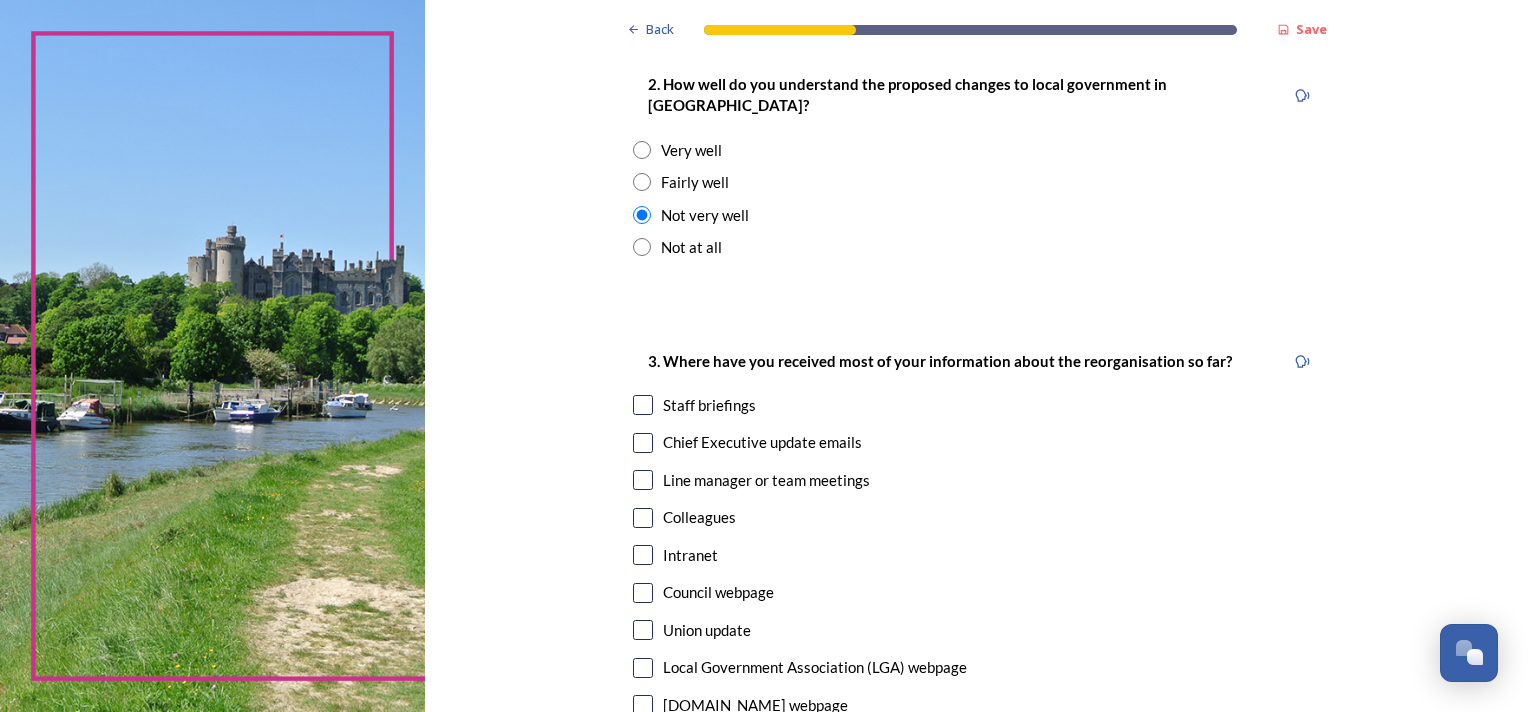 scroll, scrollTop: 800, scrollLeft: 0, axis: vertical 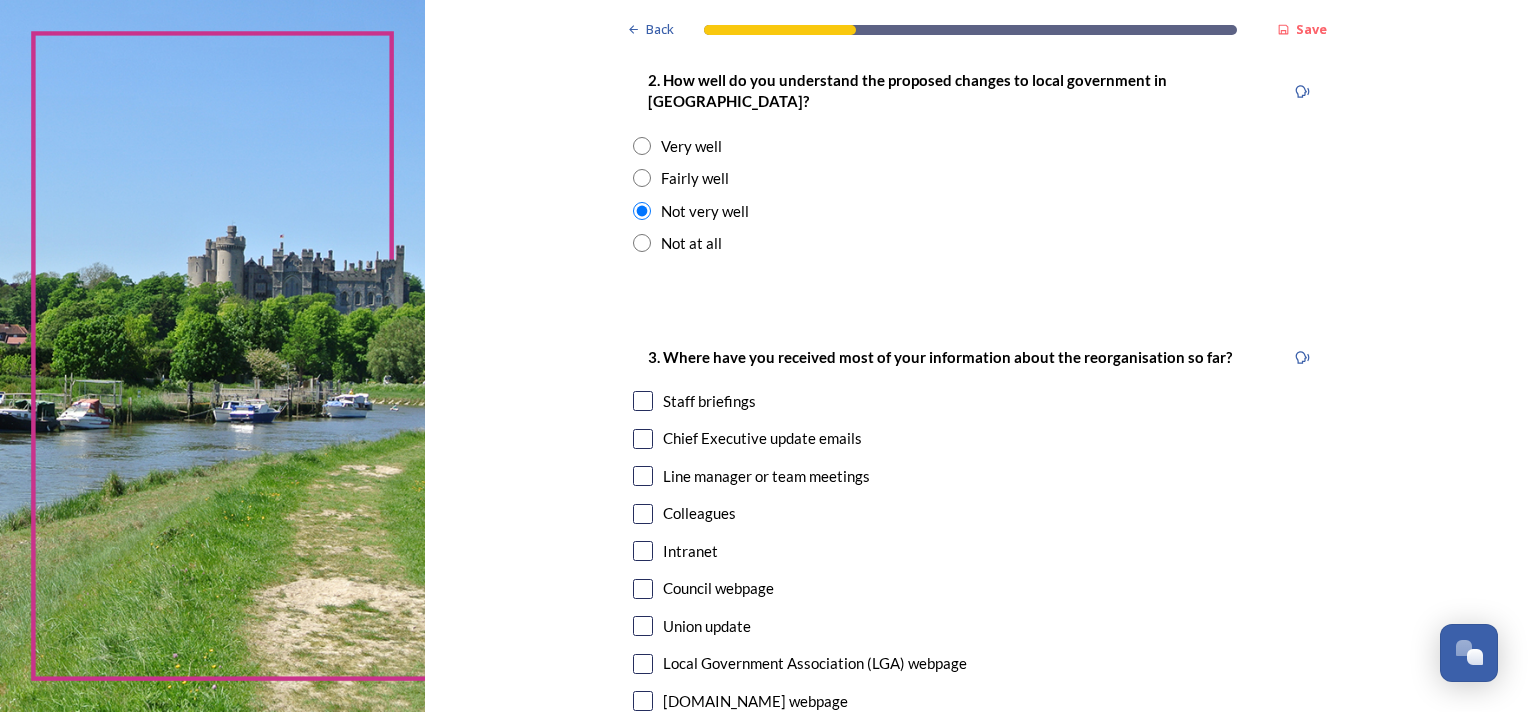 click on "Chief Executive update emails" at bounding box center (762, 438) 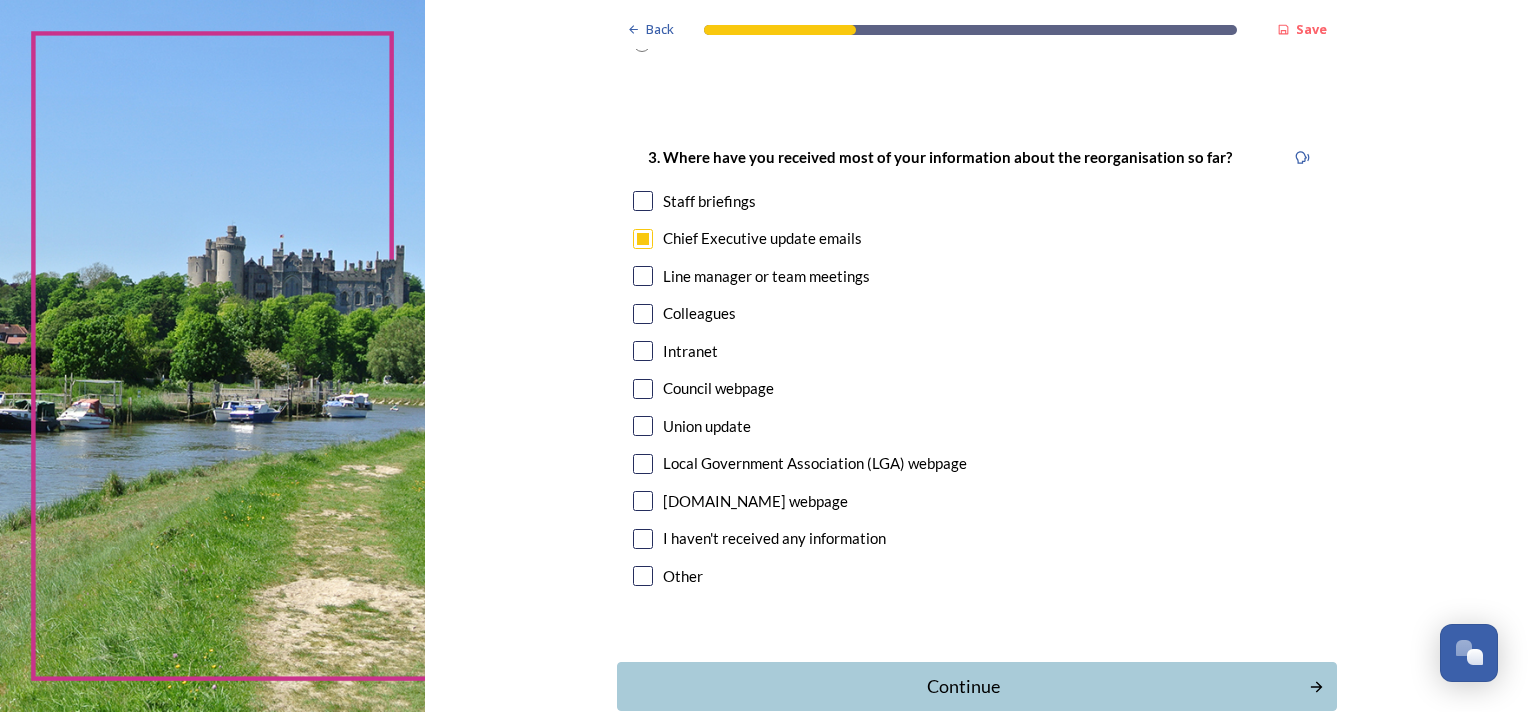scroll, scrollTop: 1093, scrollLeft: 0, axis: vertical 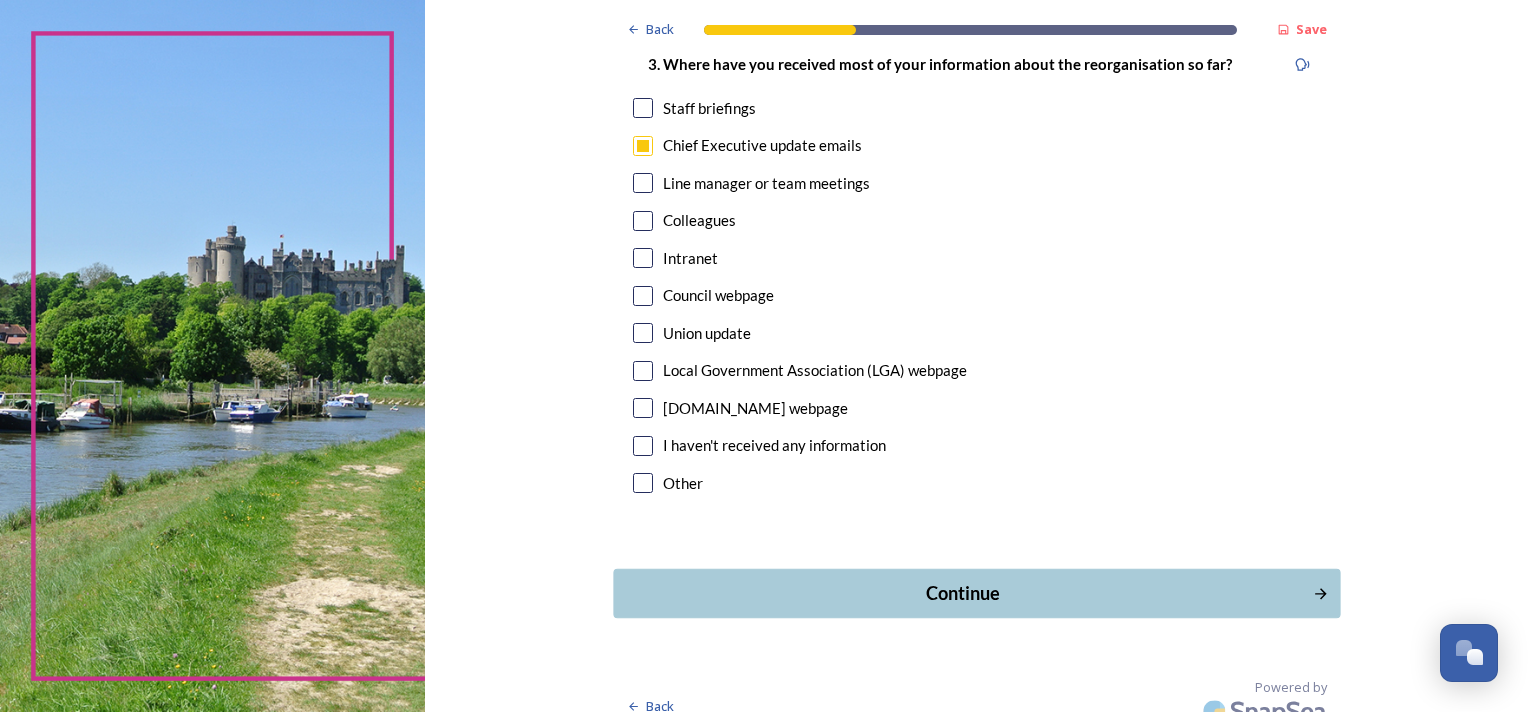 click on "Continue" at bounding box center (962, 593) 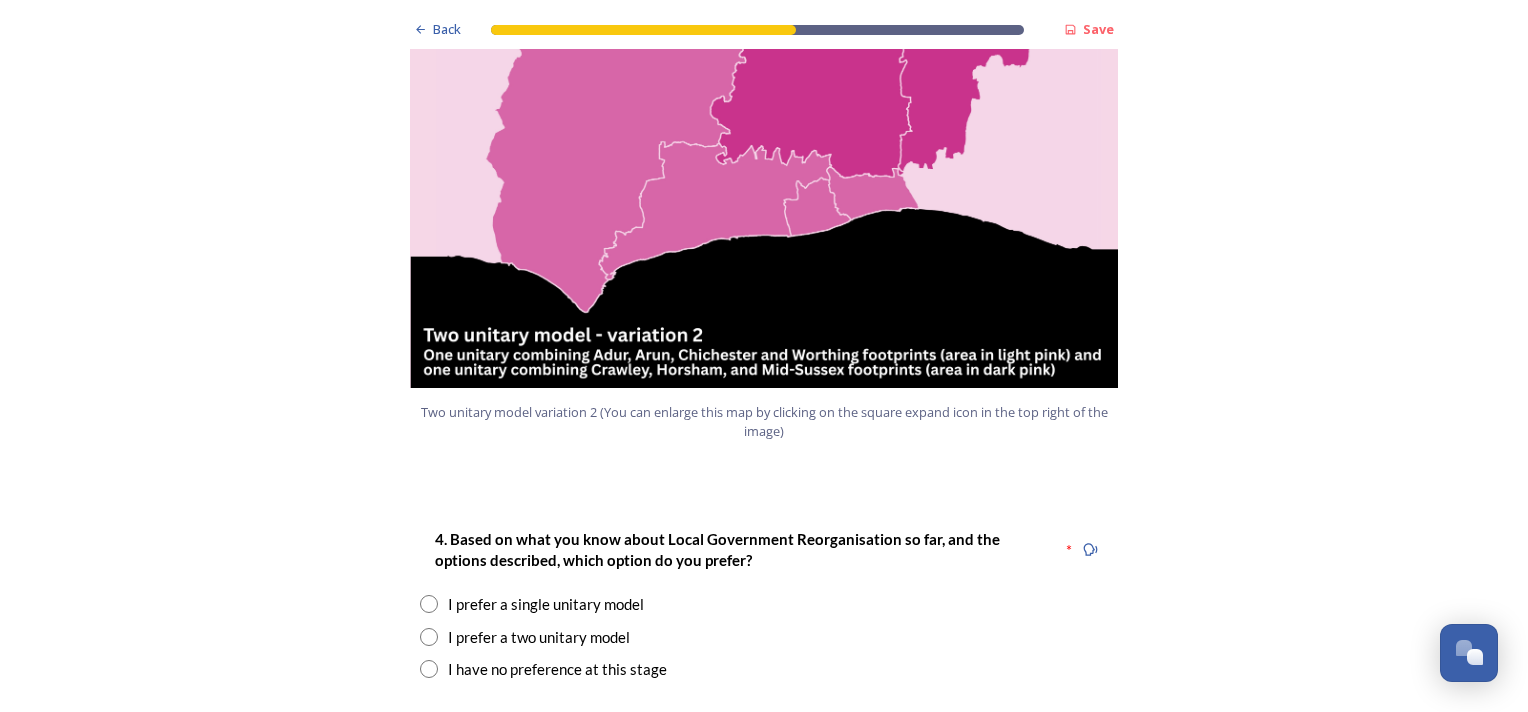 scroll, scrollTop: 2300, scrollLeft: 0, axis: vertical 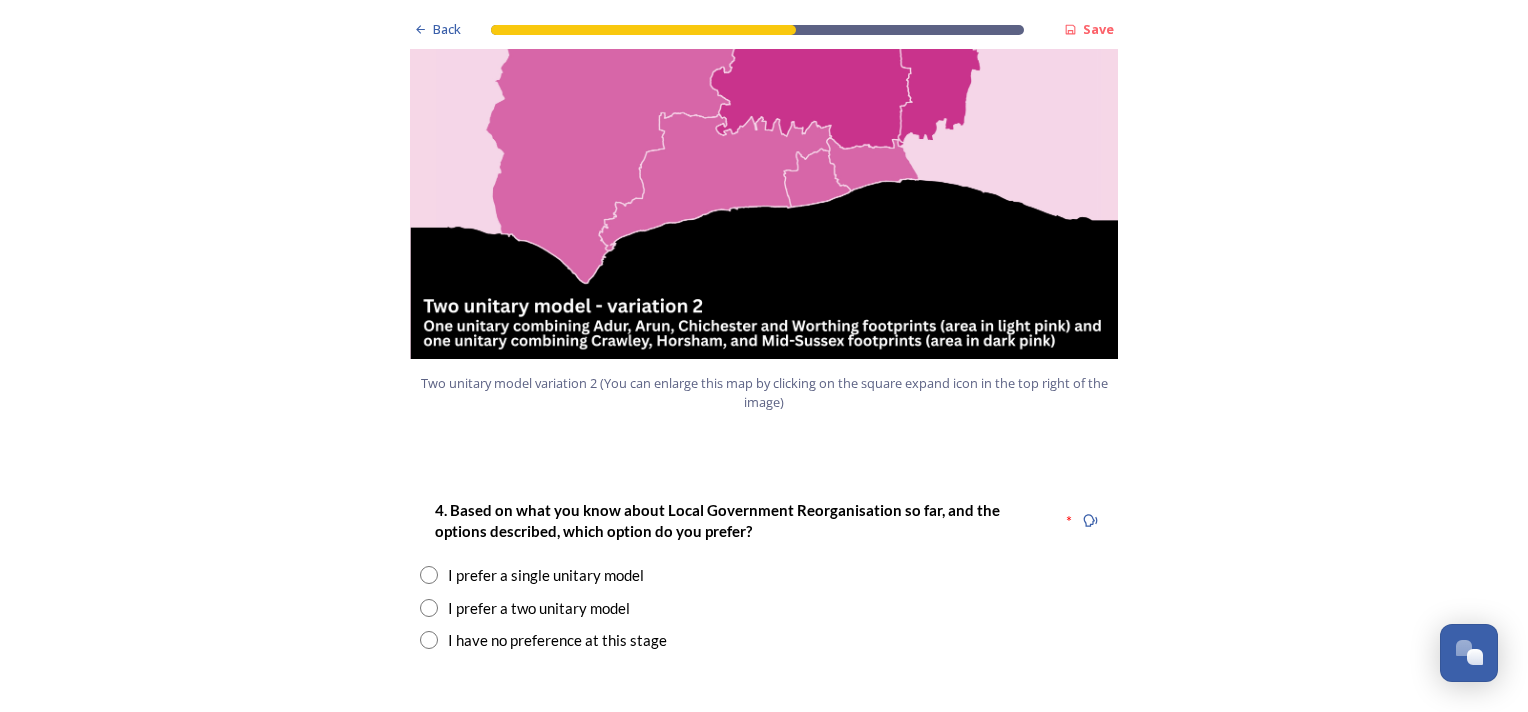 click on "I prefer a single unitary model" at bounding box center [546, 575] 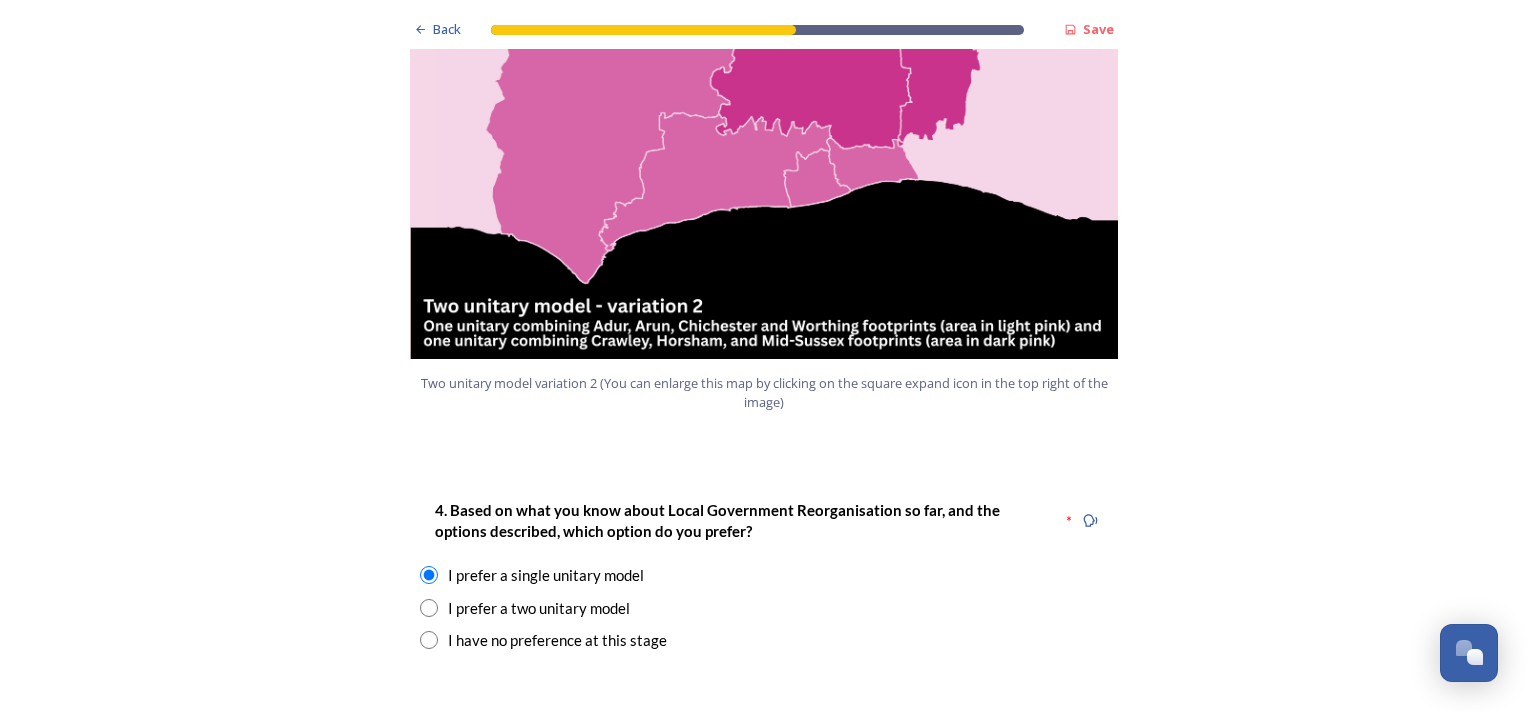 click on "I prefer a two unitary model" at bounding box center (539, 608) 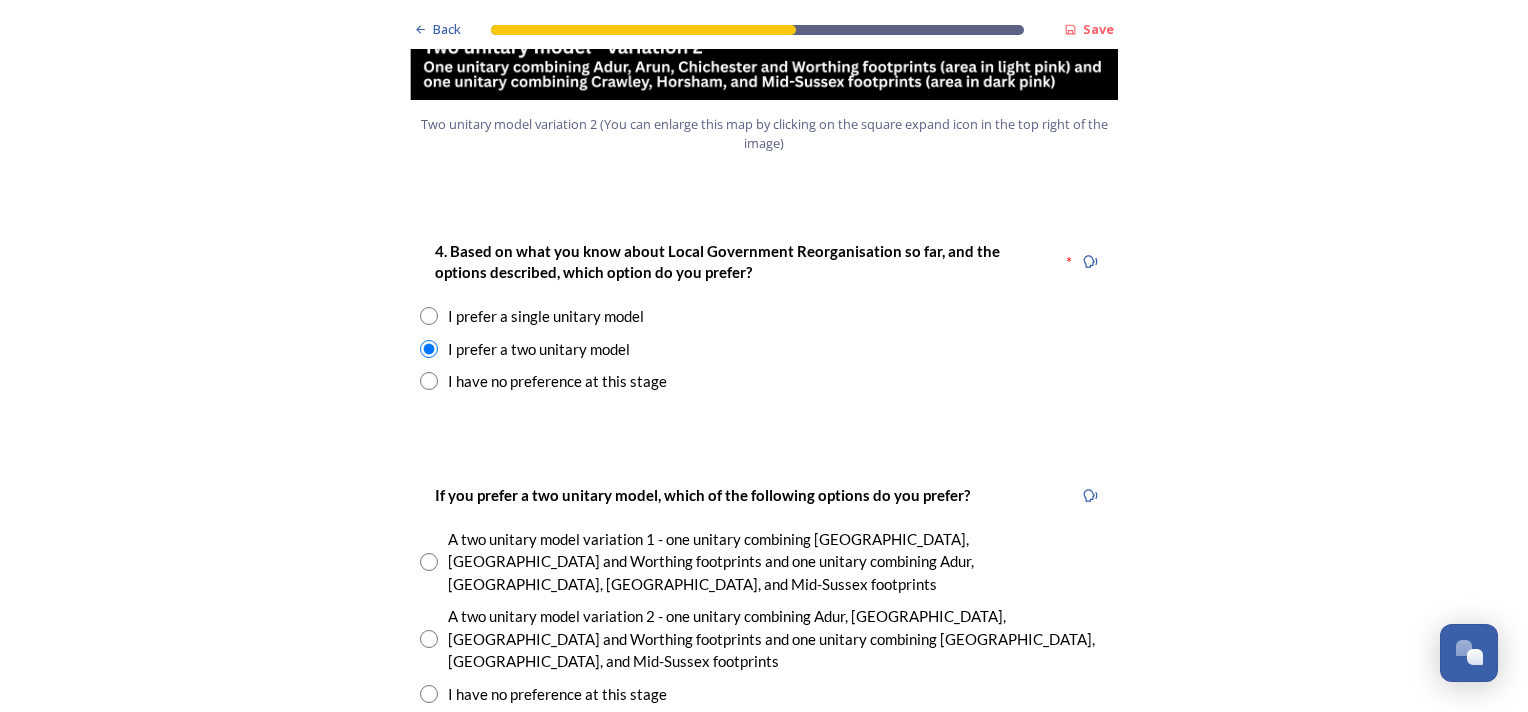 scroll, scrollTop: 2600, scrollLeft: 0, axis: vertical 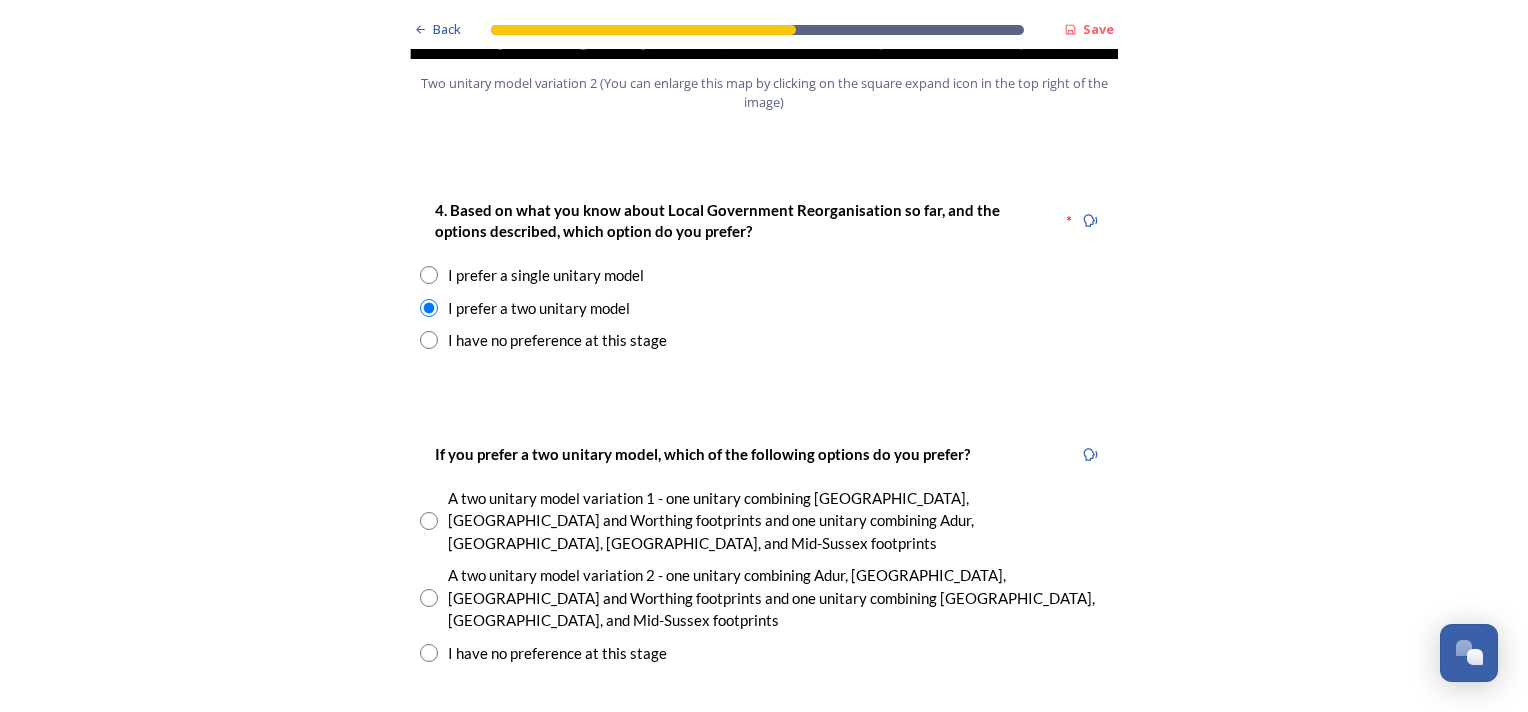 click on "I have no preference at this stage" at bounding box center (557, 340) 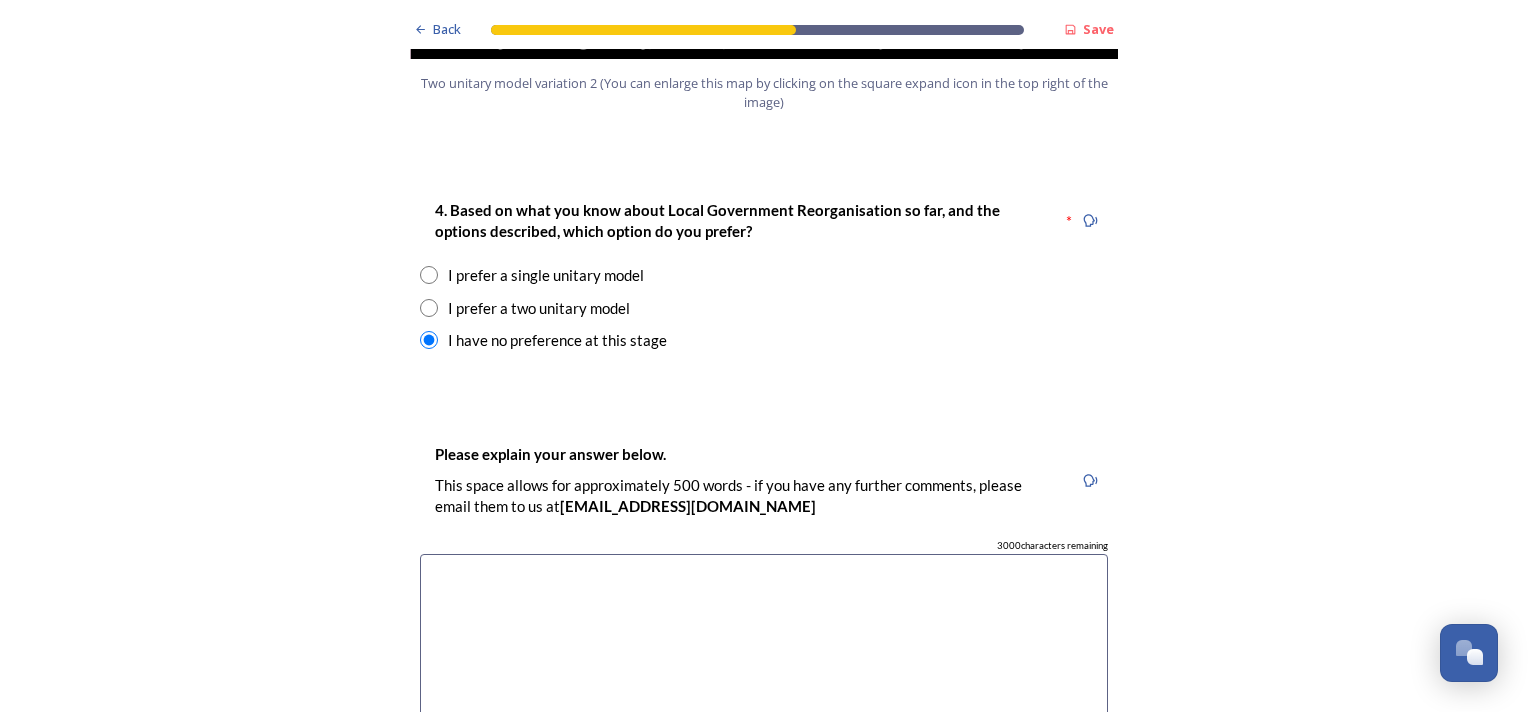 click on "I prefer a two unitary model" at bounding box center [539, 308] 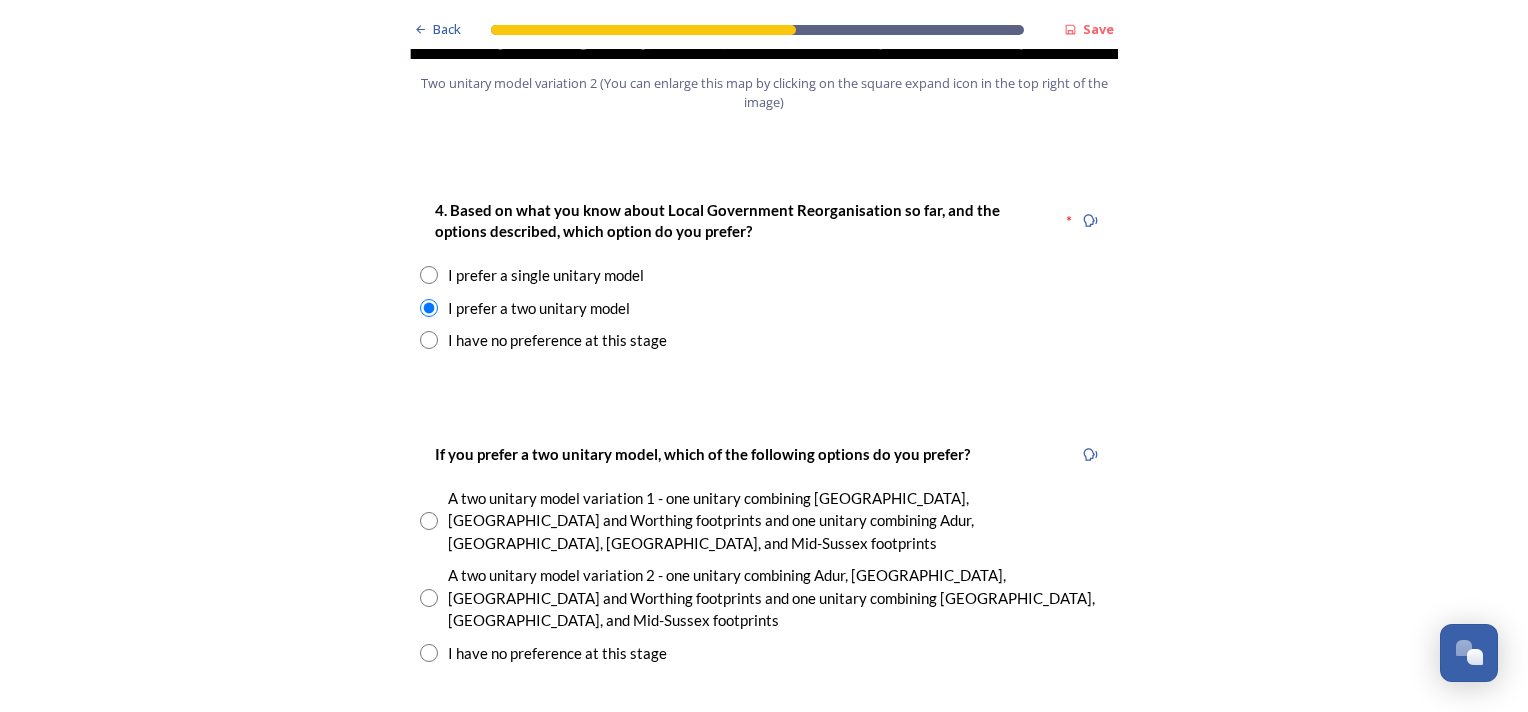 click on "I prefer a single unitary model" at bounding box center (546, 275) 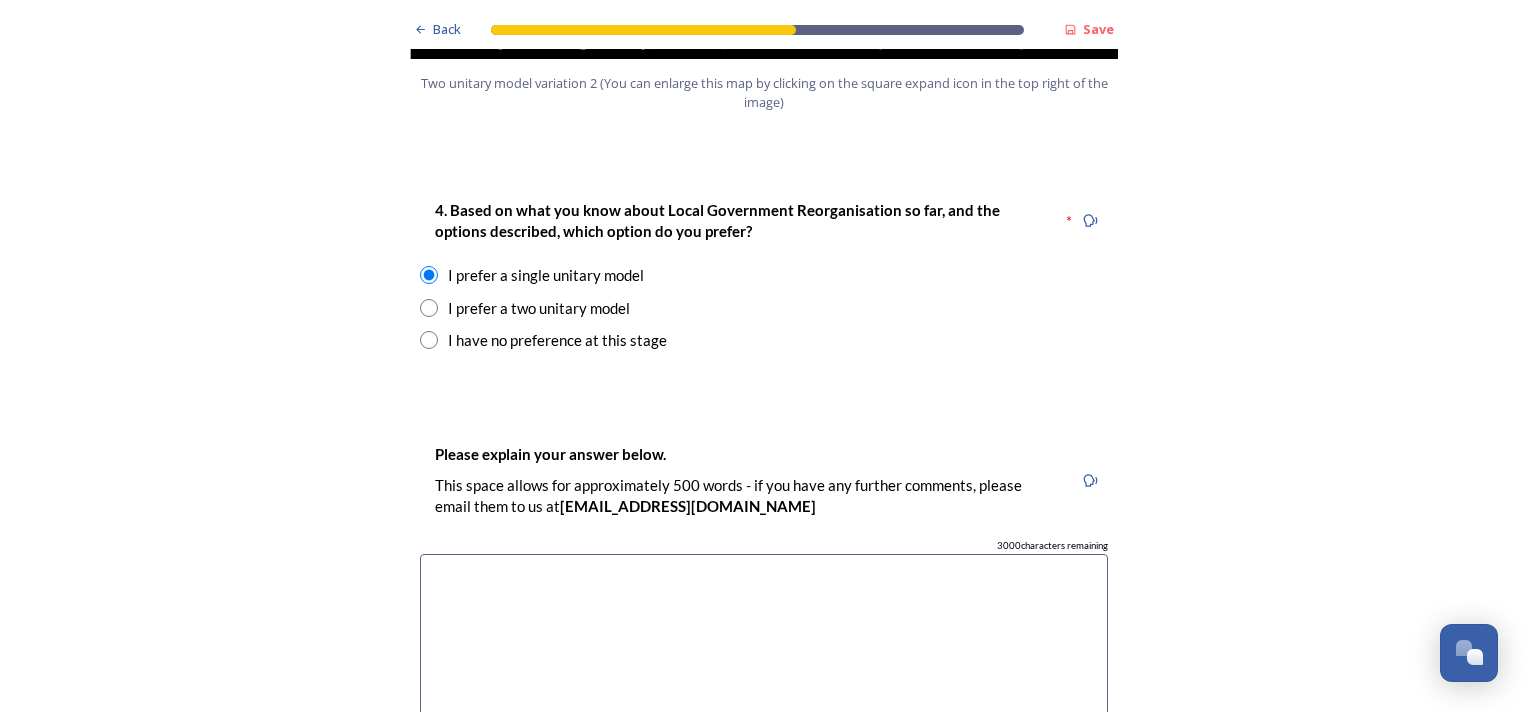click on "I prefer a two unitary model" at bounding box center [539, 308] 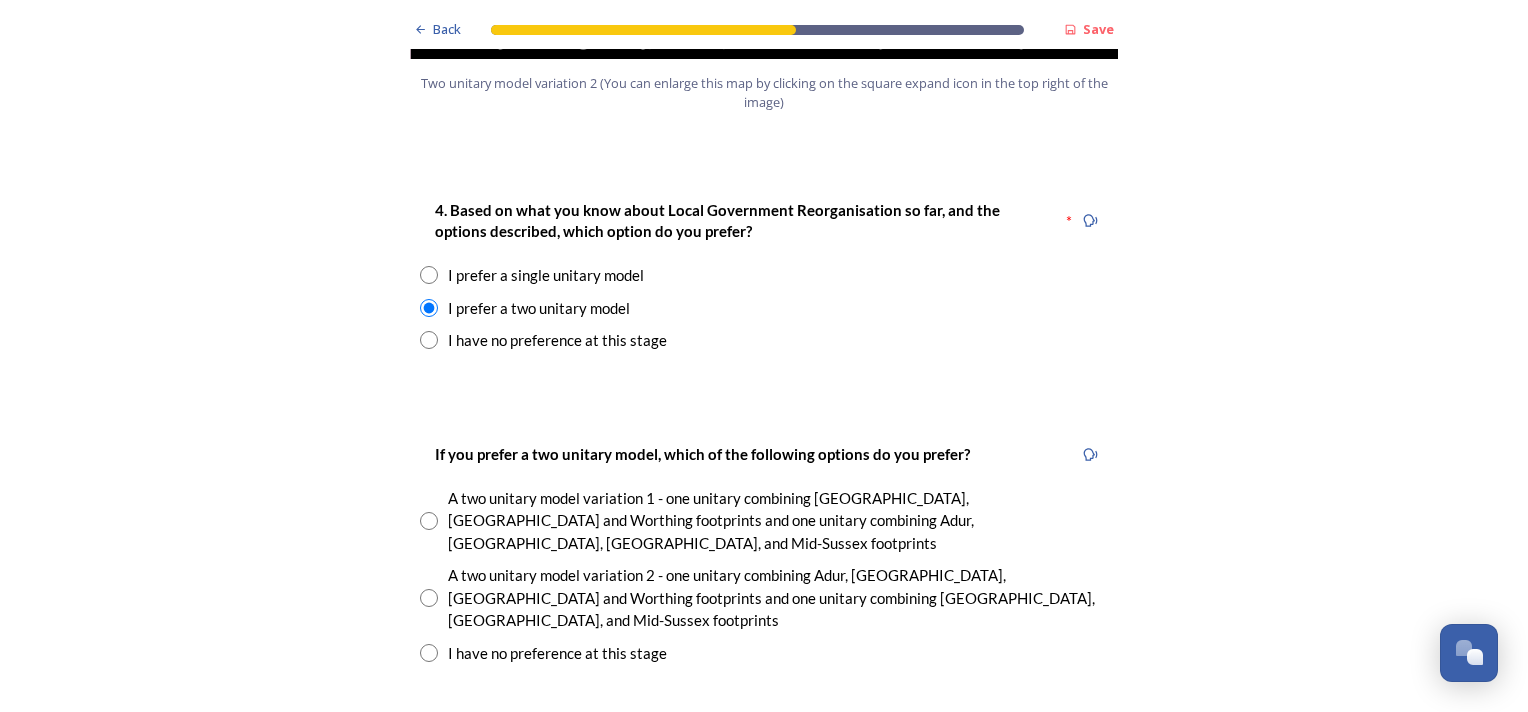 click on "I prefer a two unitary model" at bounding box center [539, 308] 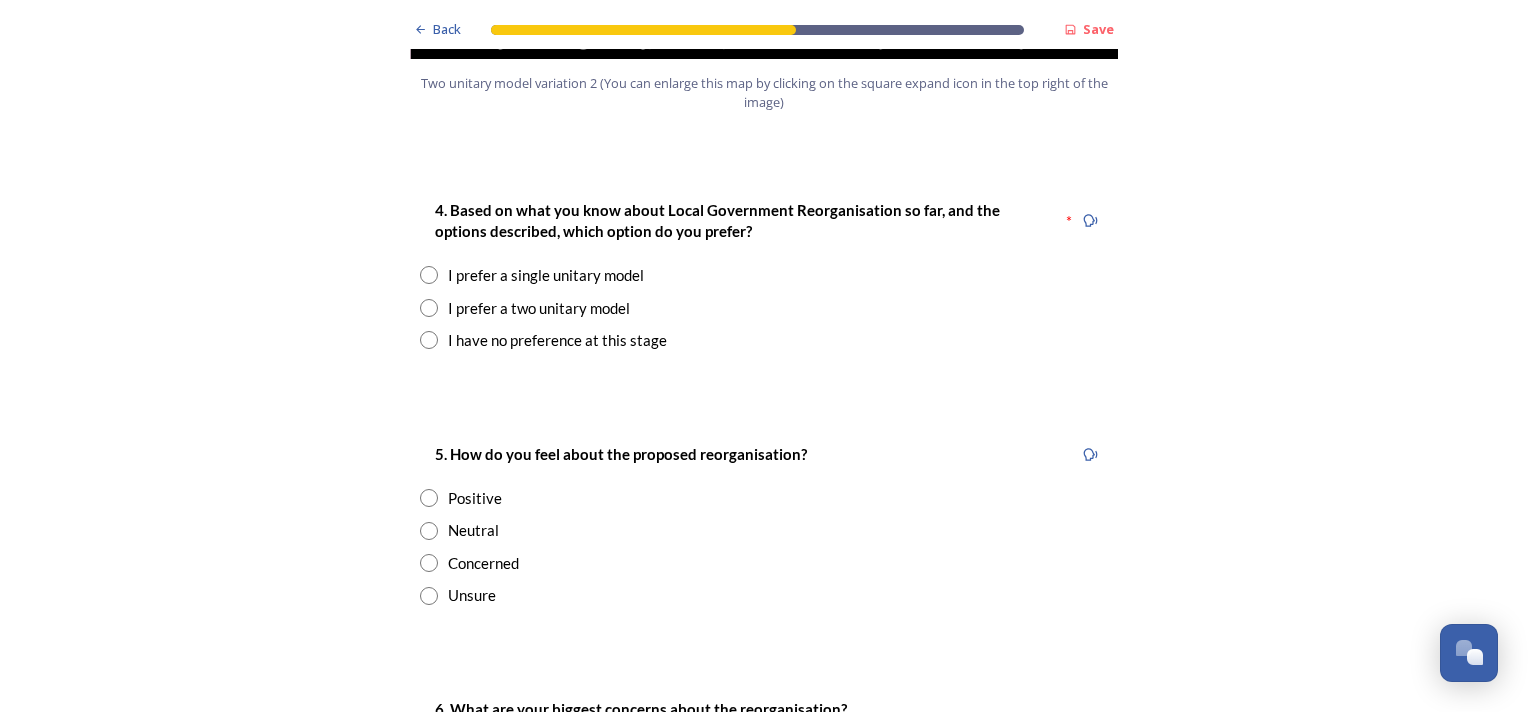 click on "I prefer a two unitary model" at bounding box center (539, 308) 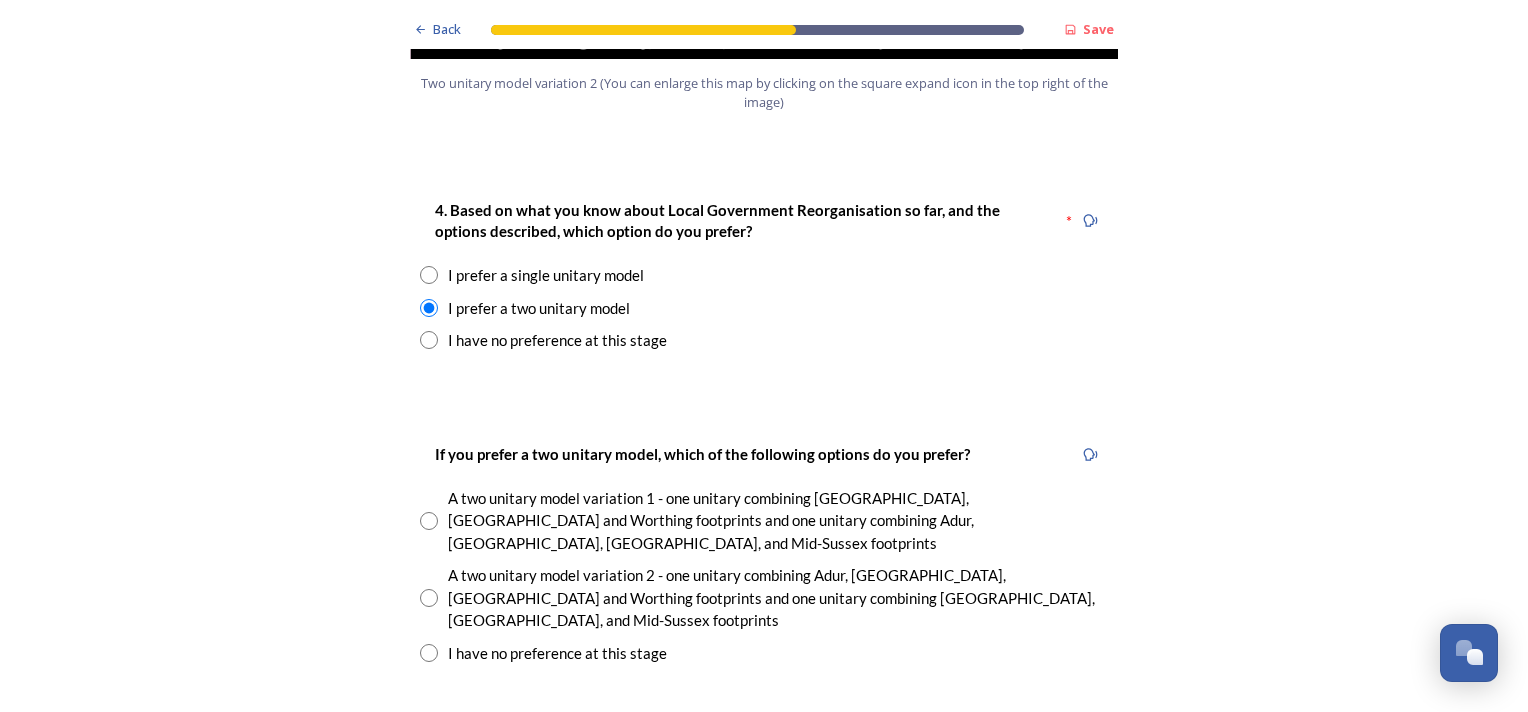 click on "A two unitary model variation 2 - one unitary combining Adur, Arun, Chichester and Worthing footprints and one unitary combining Crawley, Horsham, and Mid-Sussex footprints" at bounding box center (778, 598) 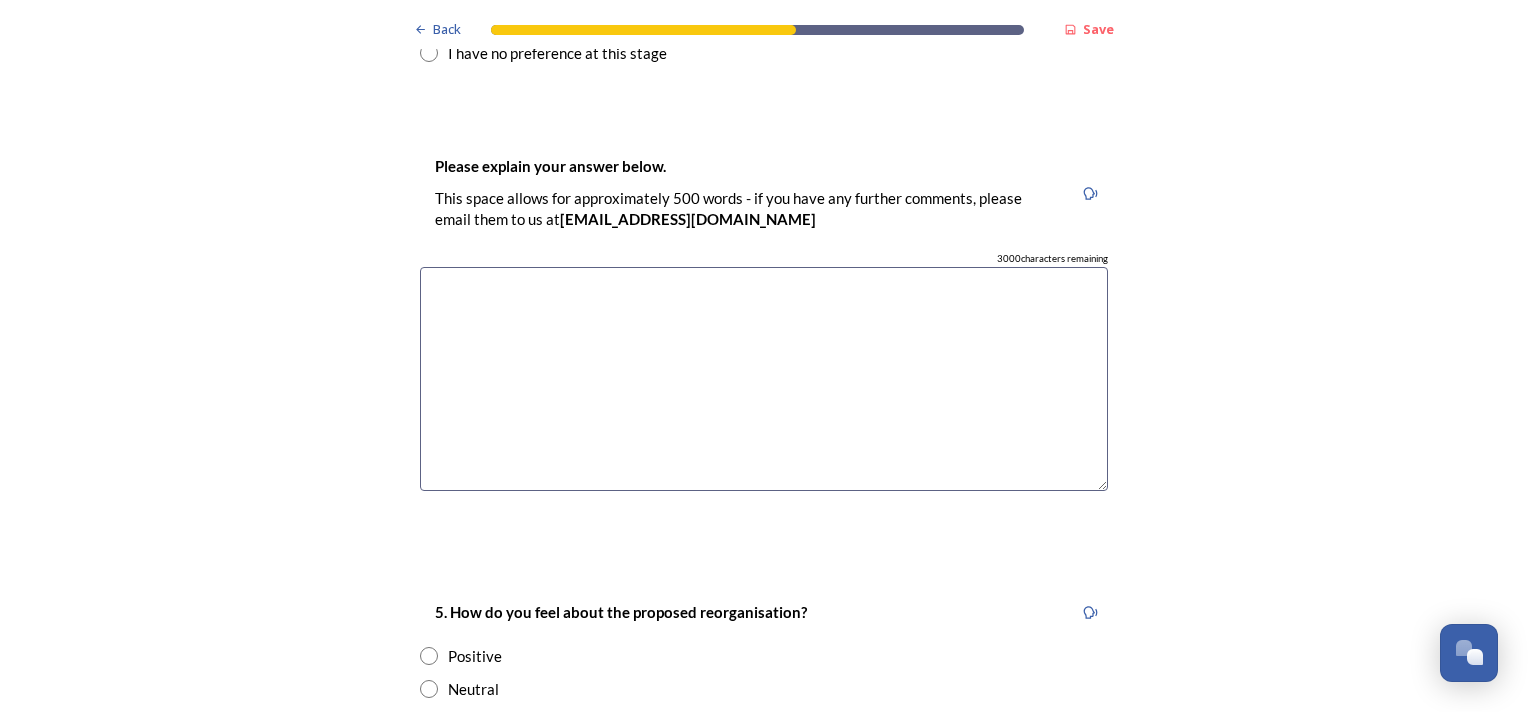 scroll, scrollTop: 3300, scrollLeft: 0, axis: vertical 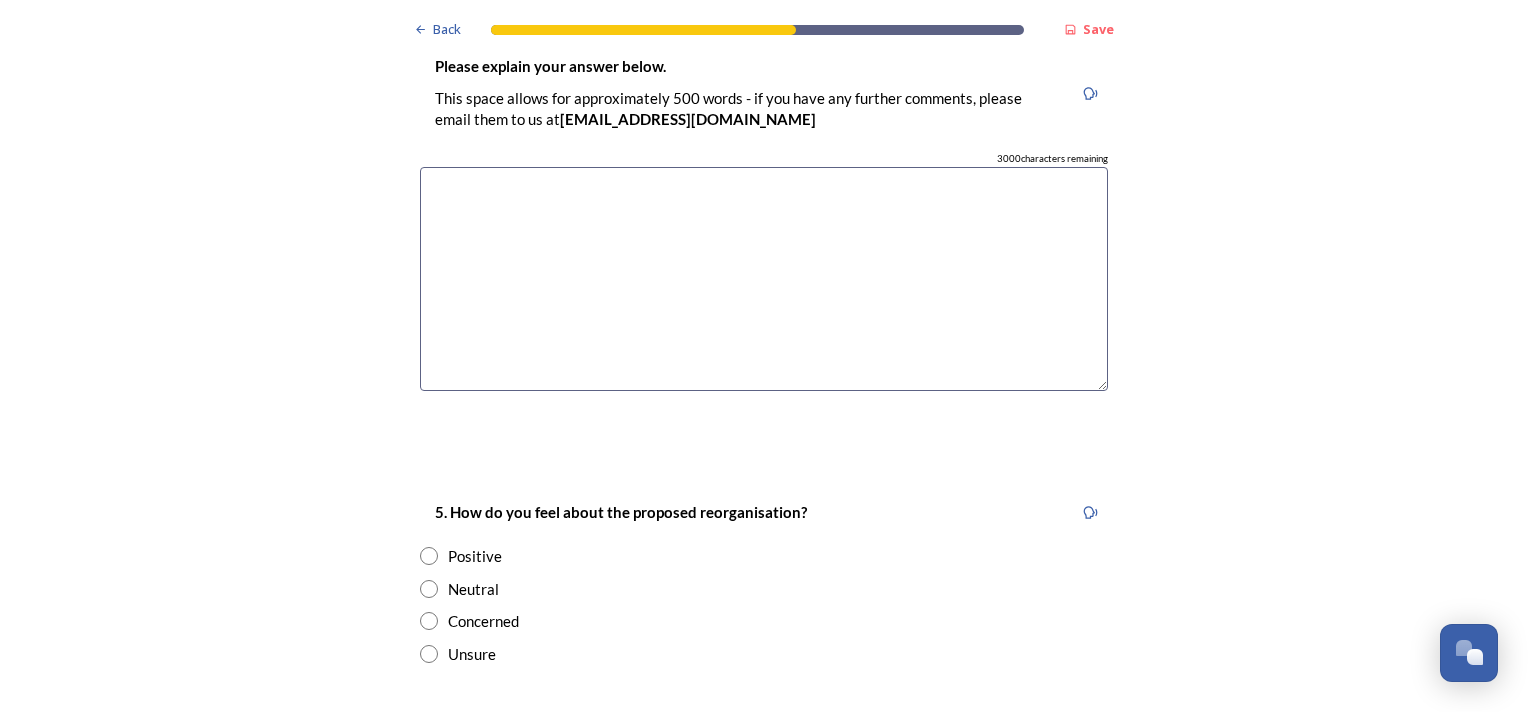 click on "Concerned" at bounding box center (483, 621) 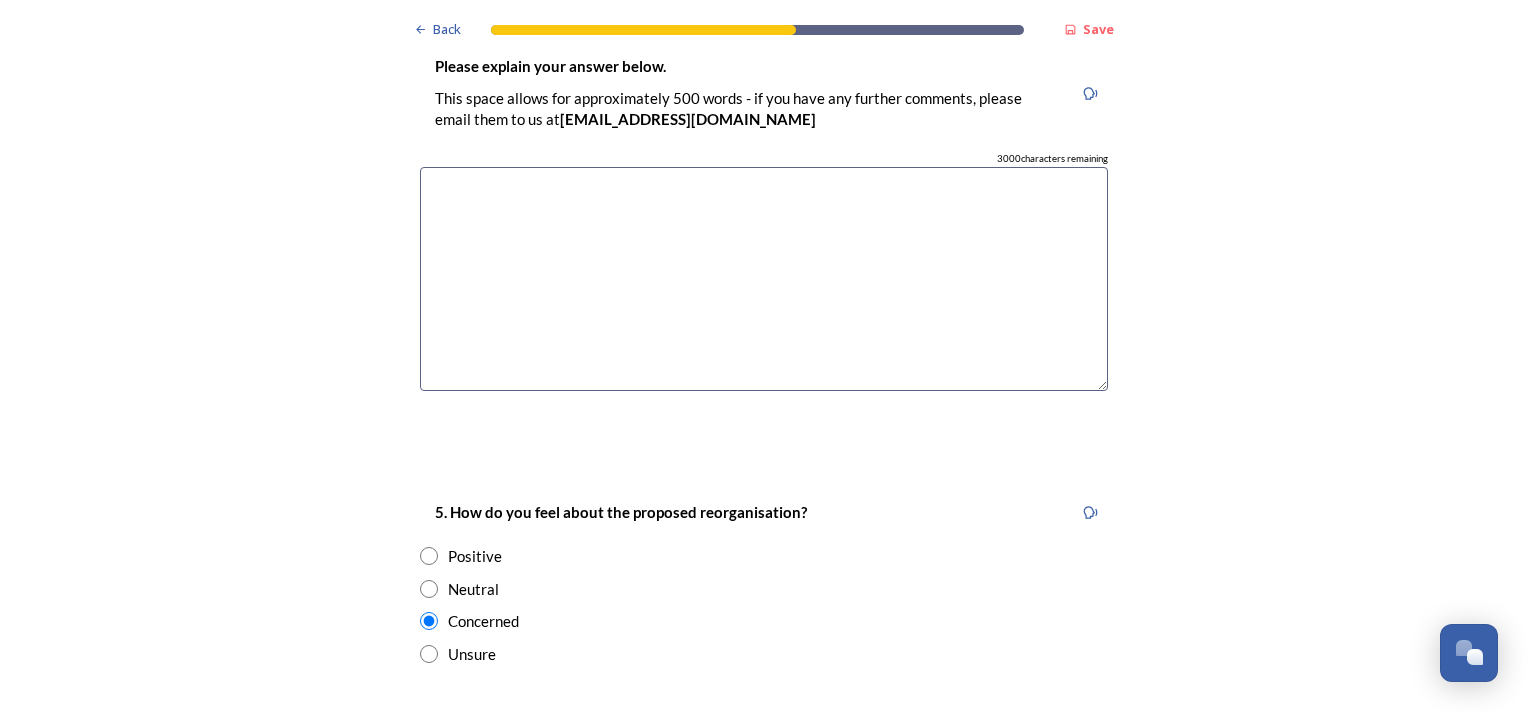 scroll, scrollTop: 3700, scrollLeft: 0, axis: vertical 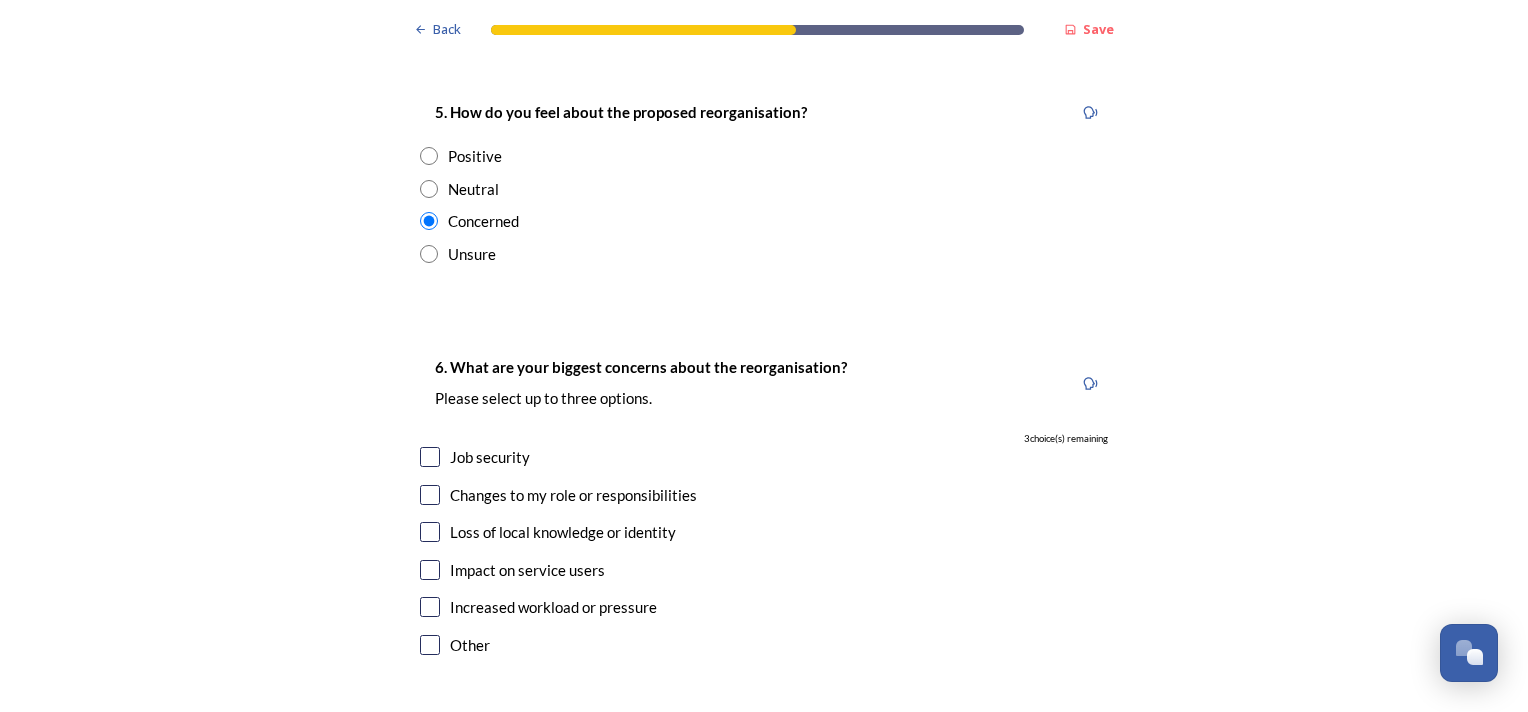 click on "Job security" at bounding box center [490, 457] 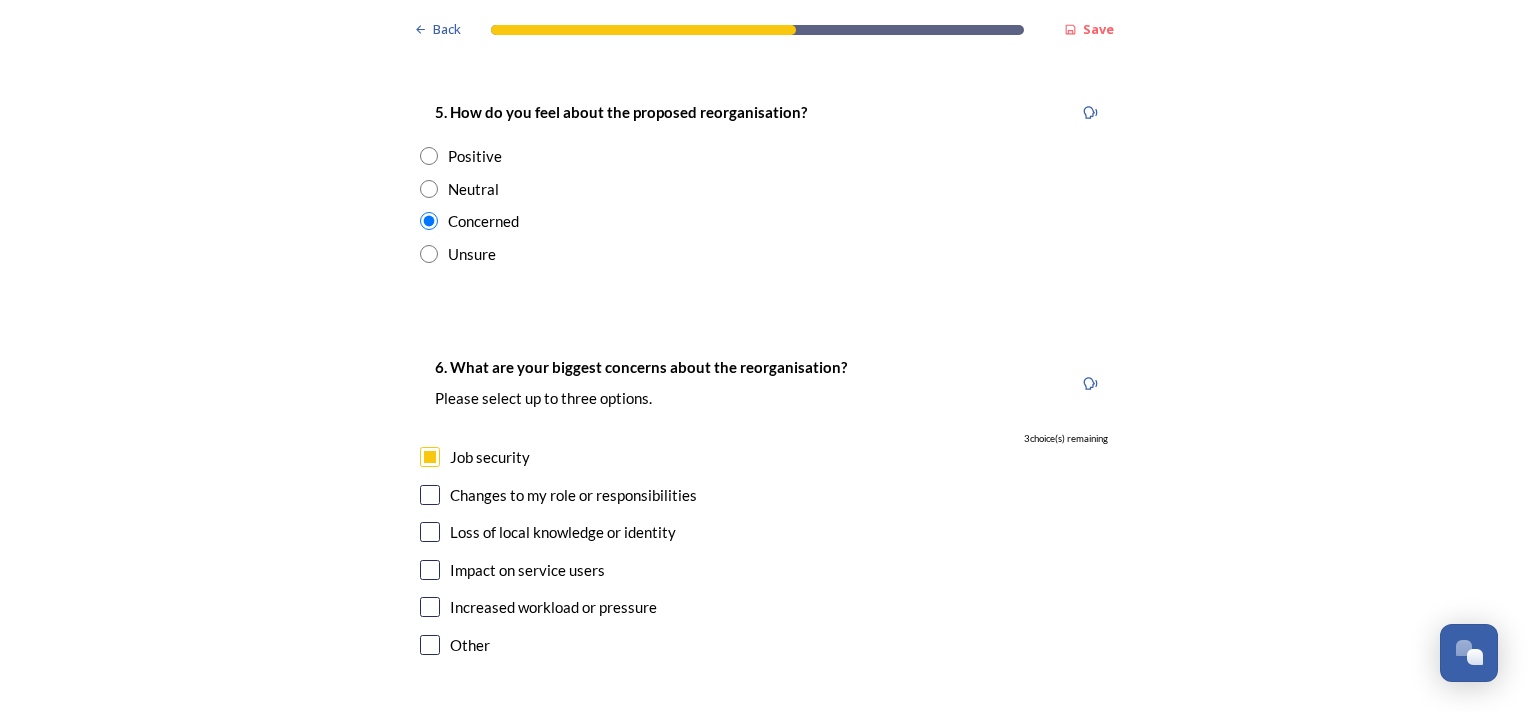 checkbox on "true" 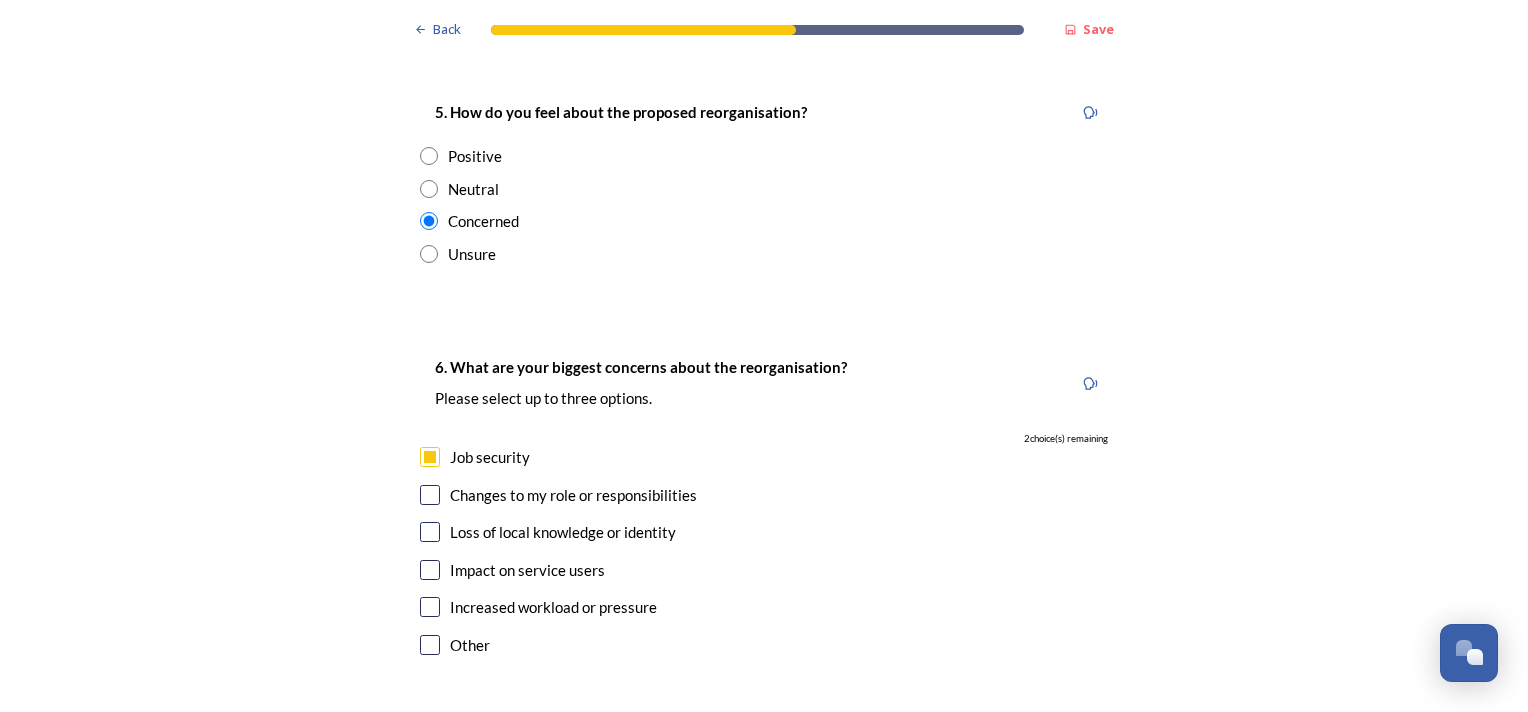 click on "Impact on service users" at bounding box center [527, 570] 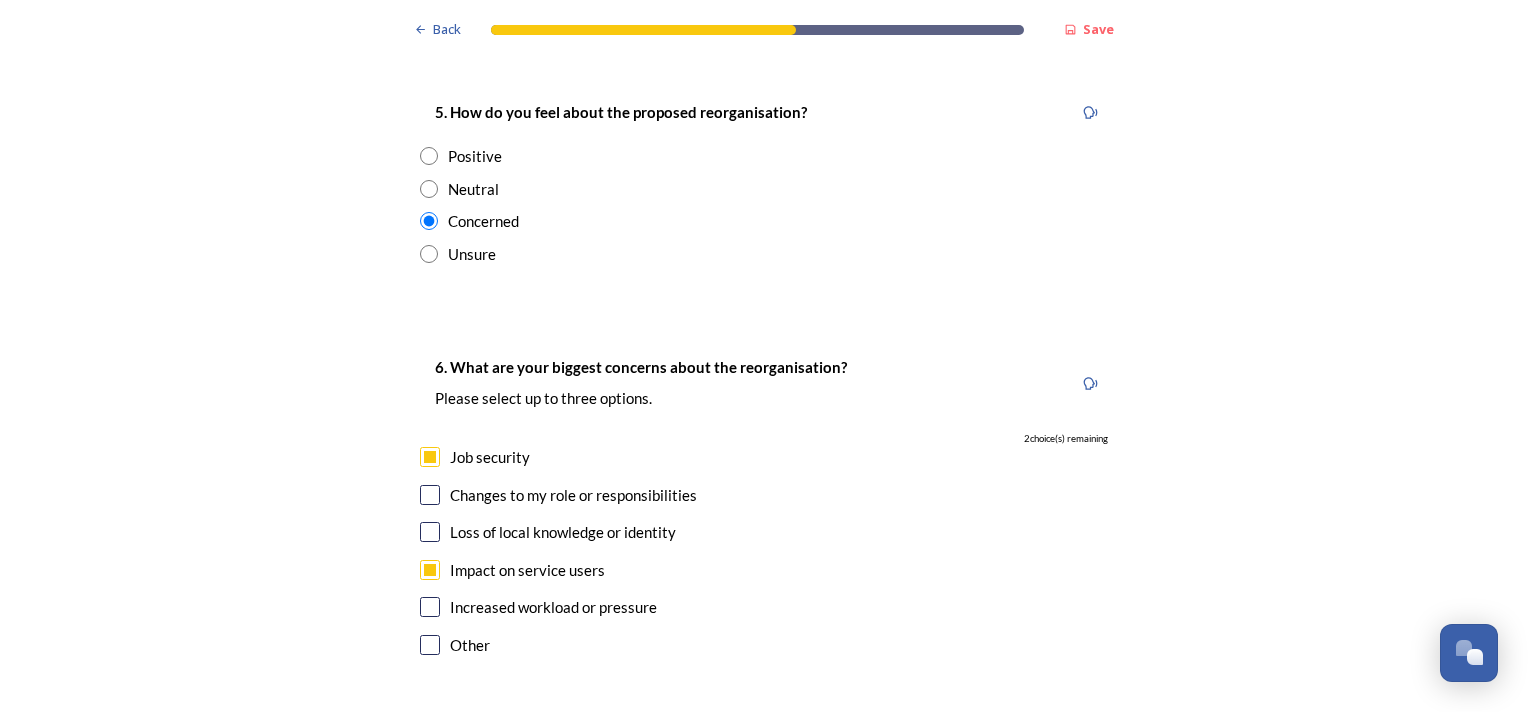 checkbox on "true" 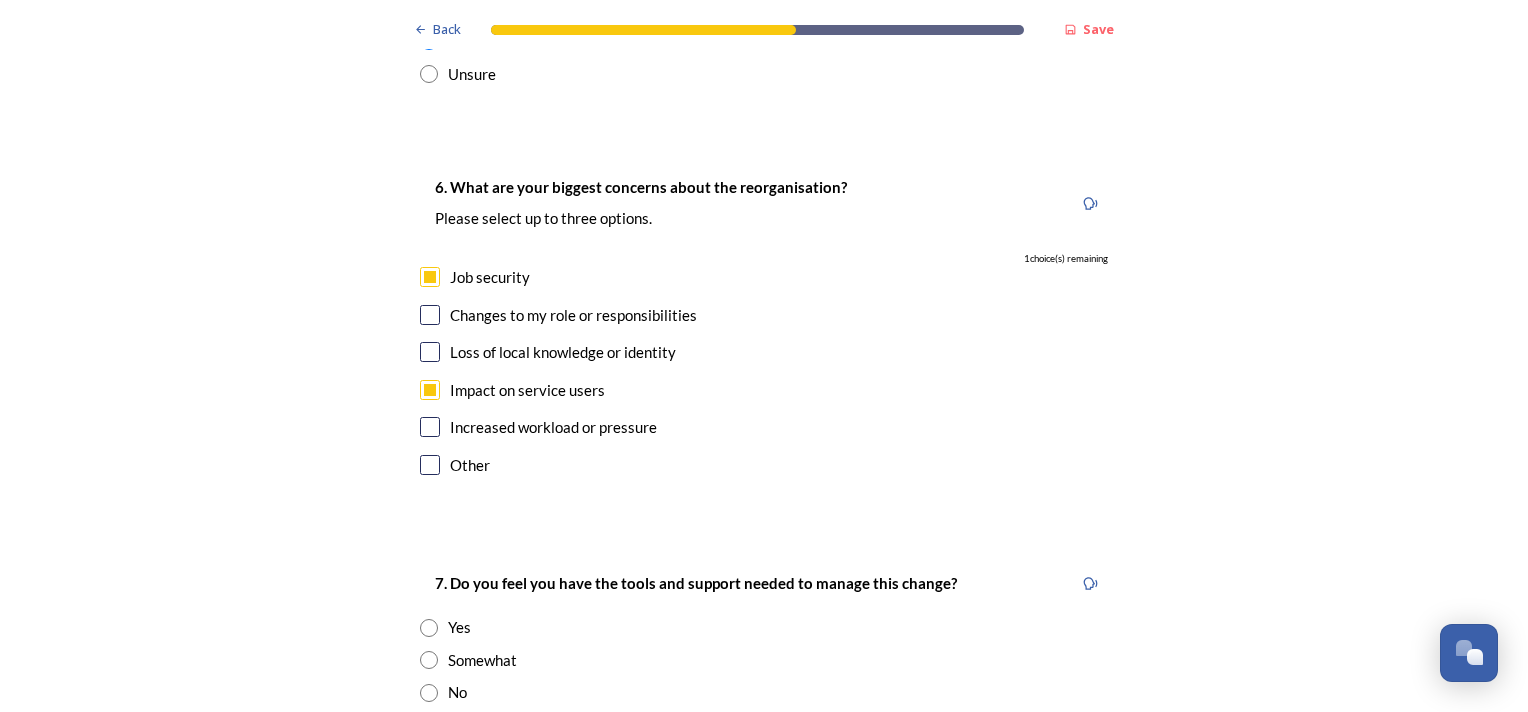 scroll, scrollTop: 3900, scrollLeft: 0, axis: vertical 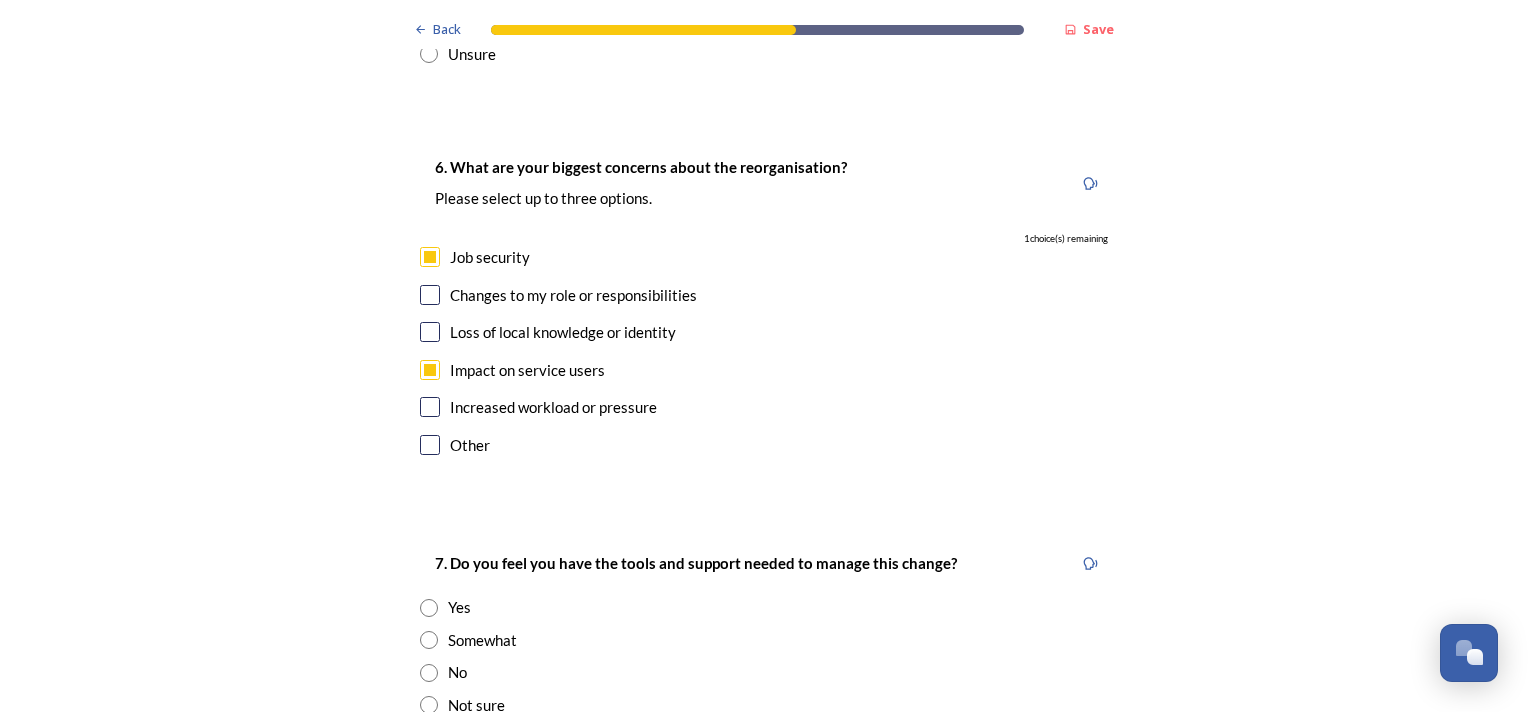 click on "No" at bounding box center (457, 672) 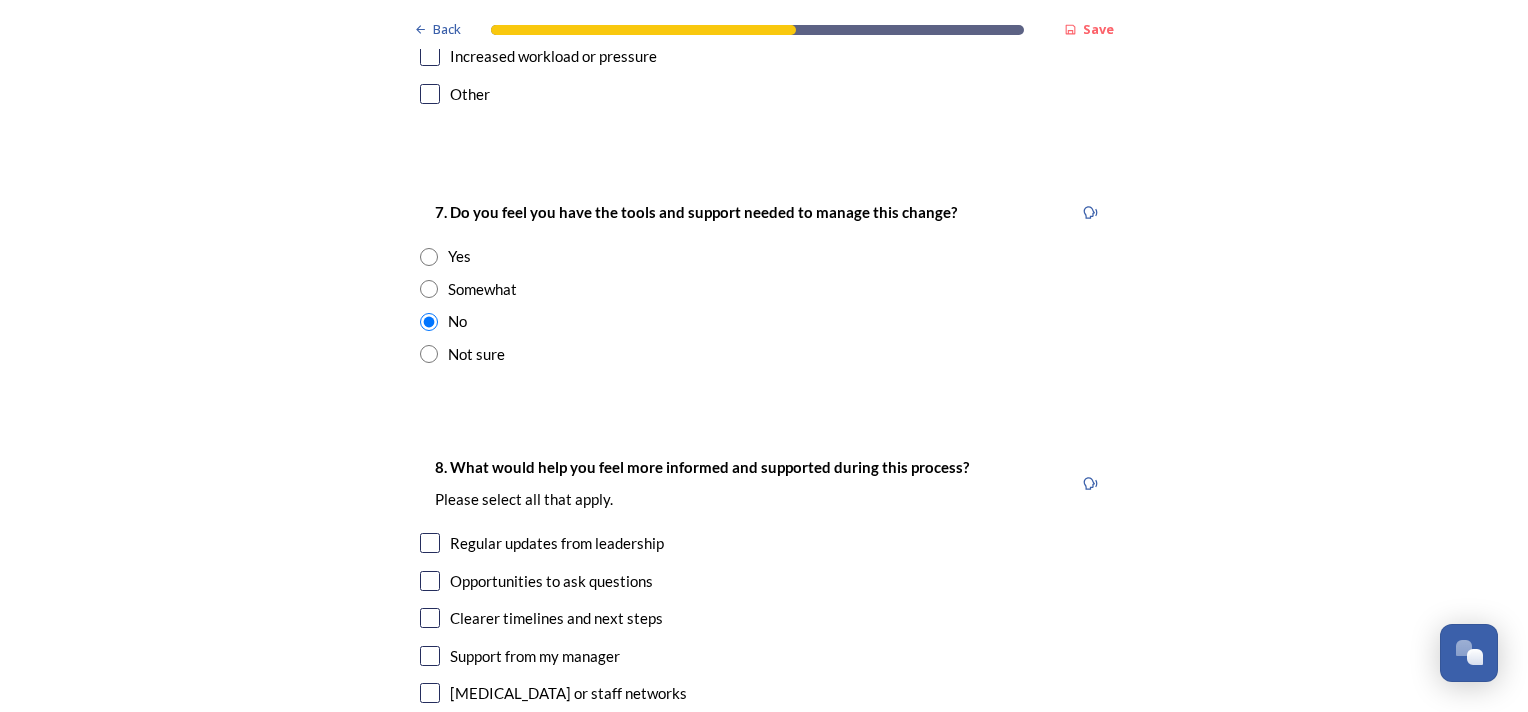 scroll, scrollTop: 4300, scrollLeft: 0, axis: vertical 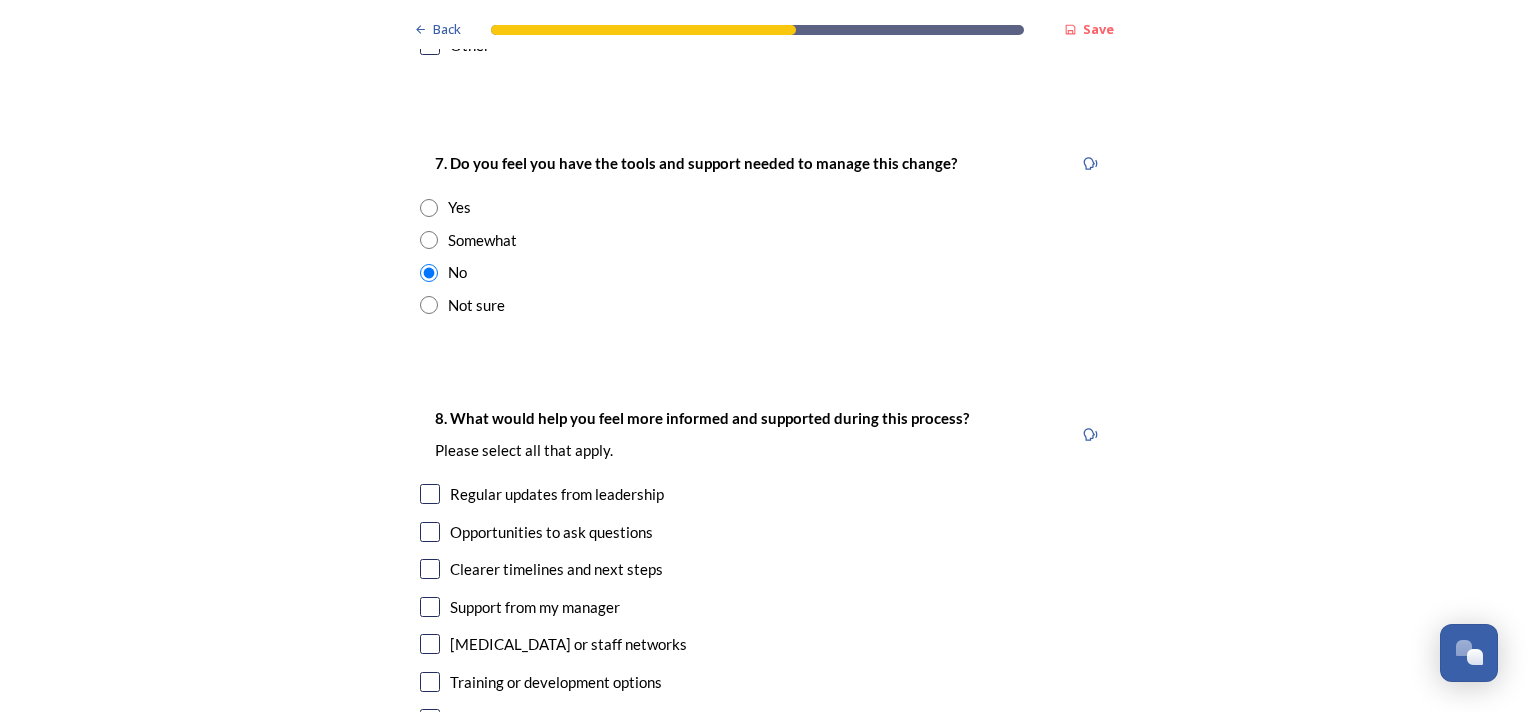 click at bounding box center [430, 494] 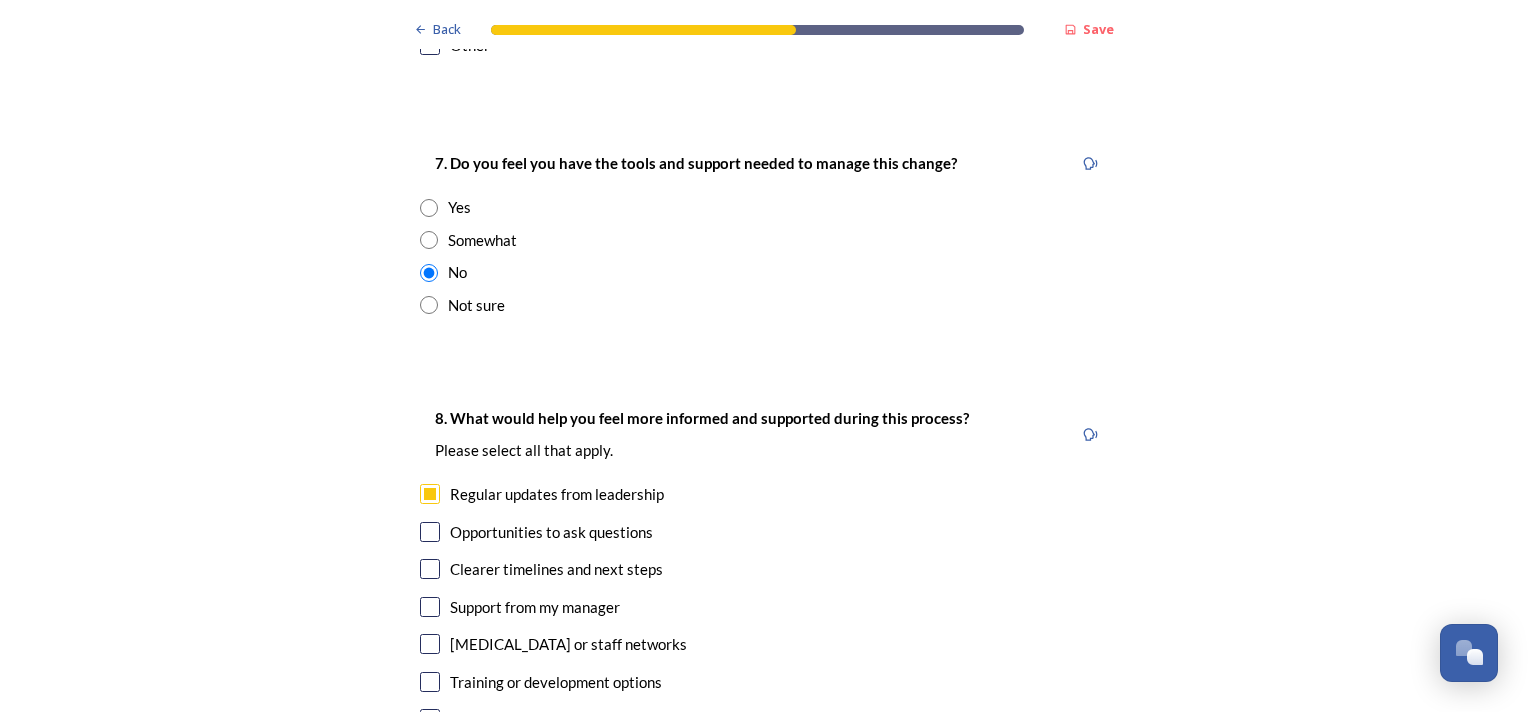 click at bounding box center (430, 569) 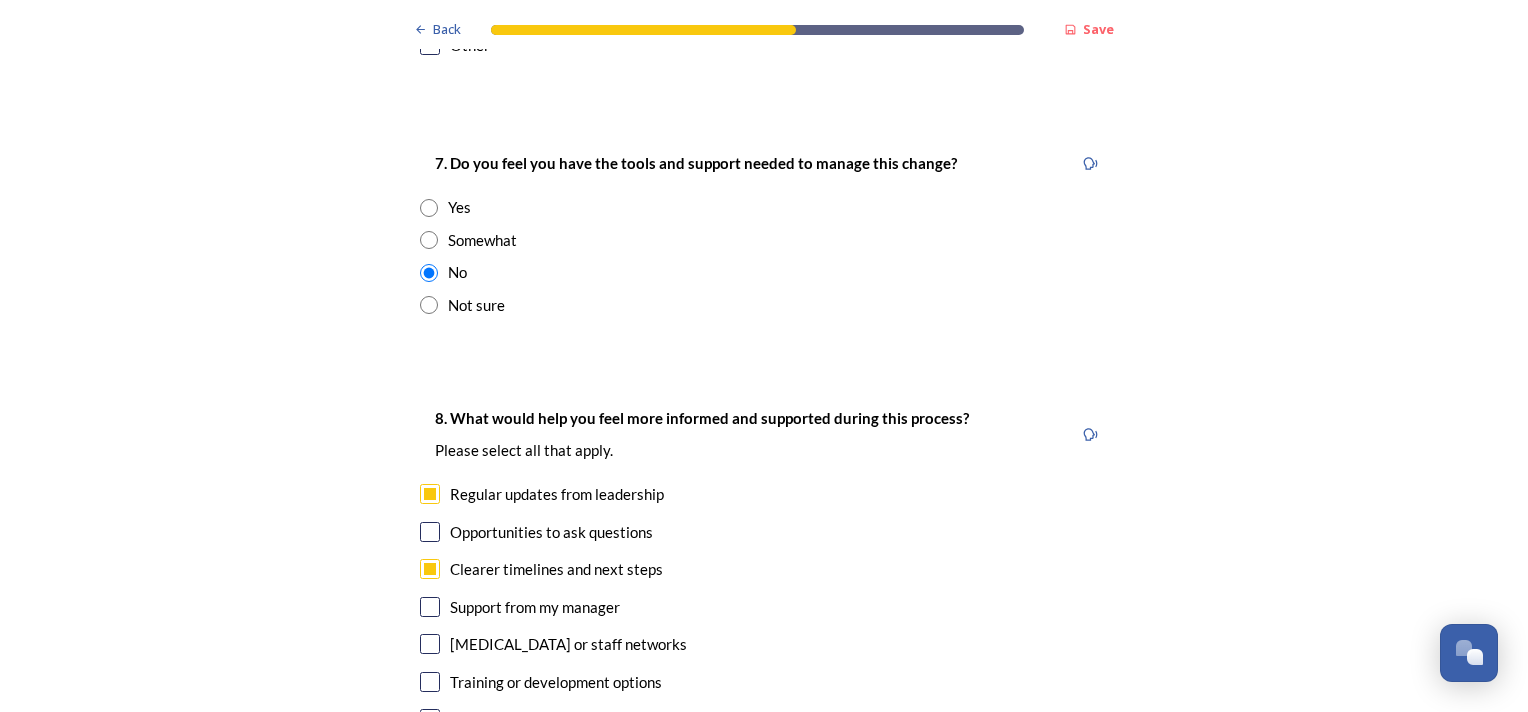 click at bounding box center (430, 682) 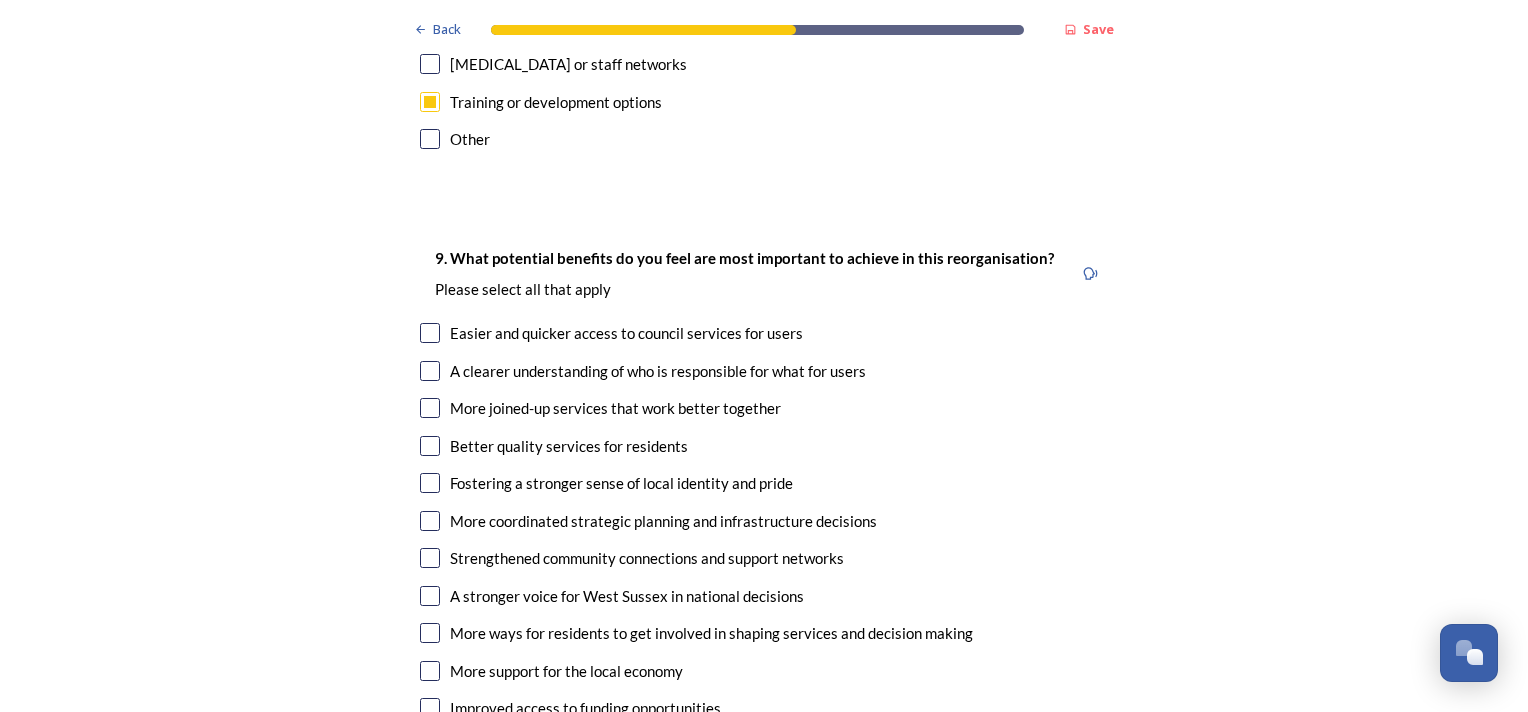 scroll, scrollTop: 4900, scrollLeft: 0, axis: vertical 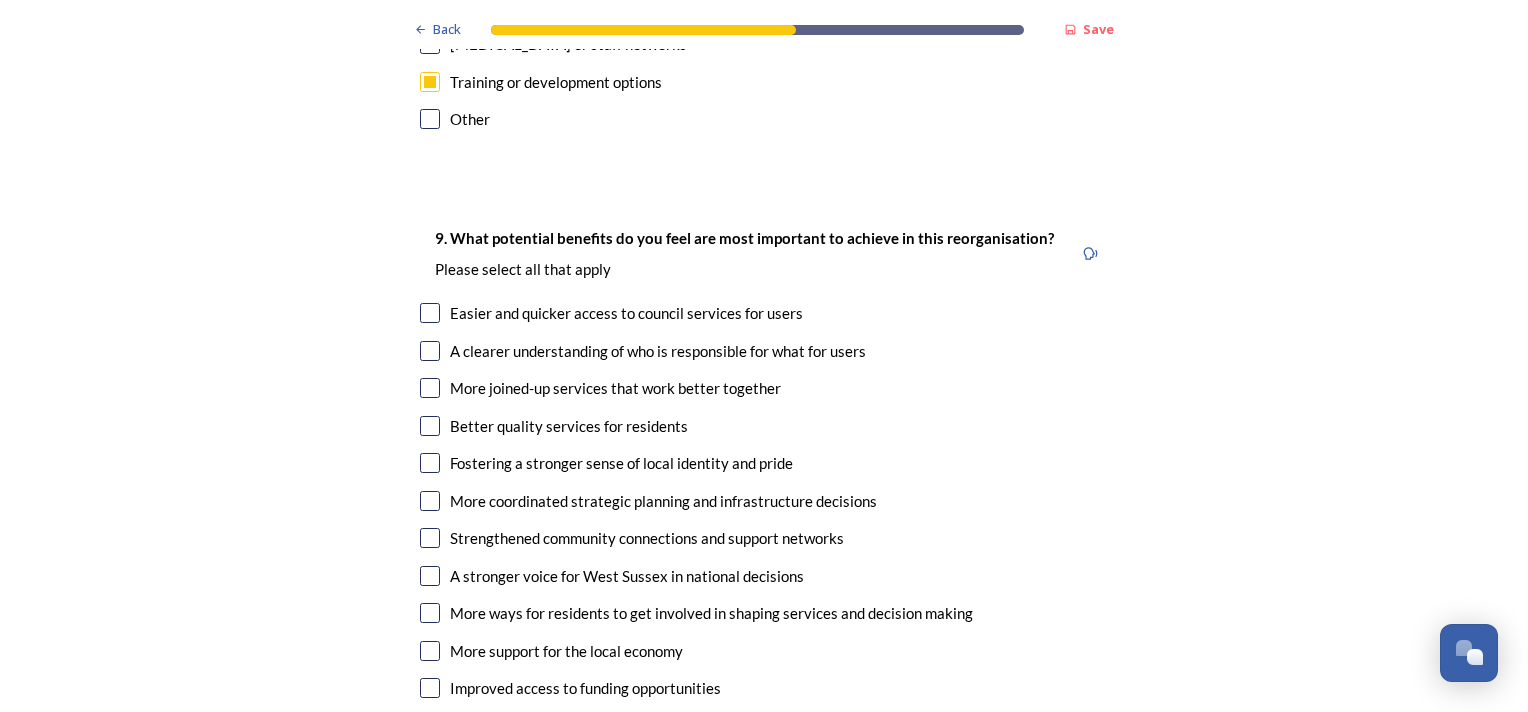 click at bounding box center (430, 351) 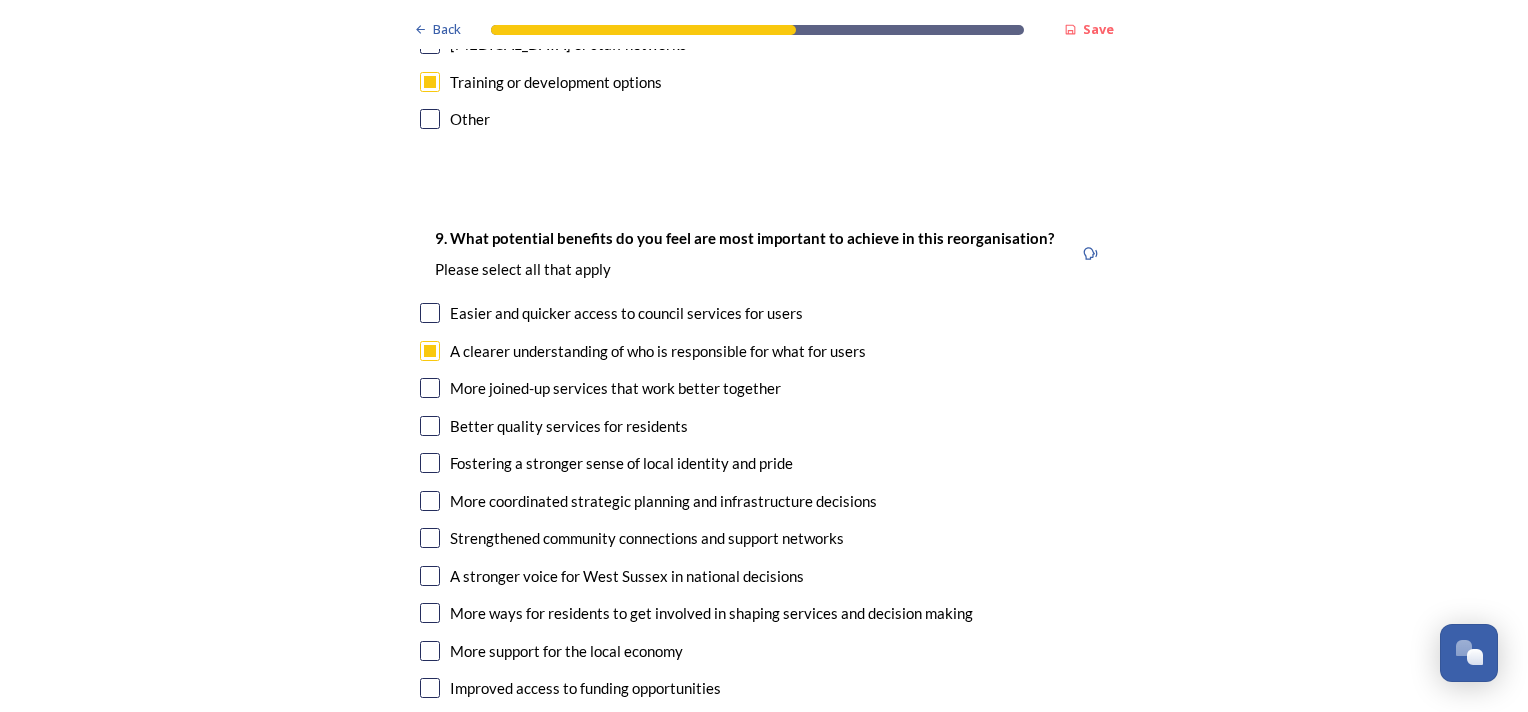 click at bounding box center [430, 388] 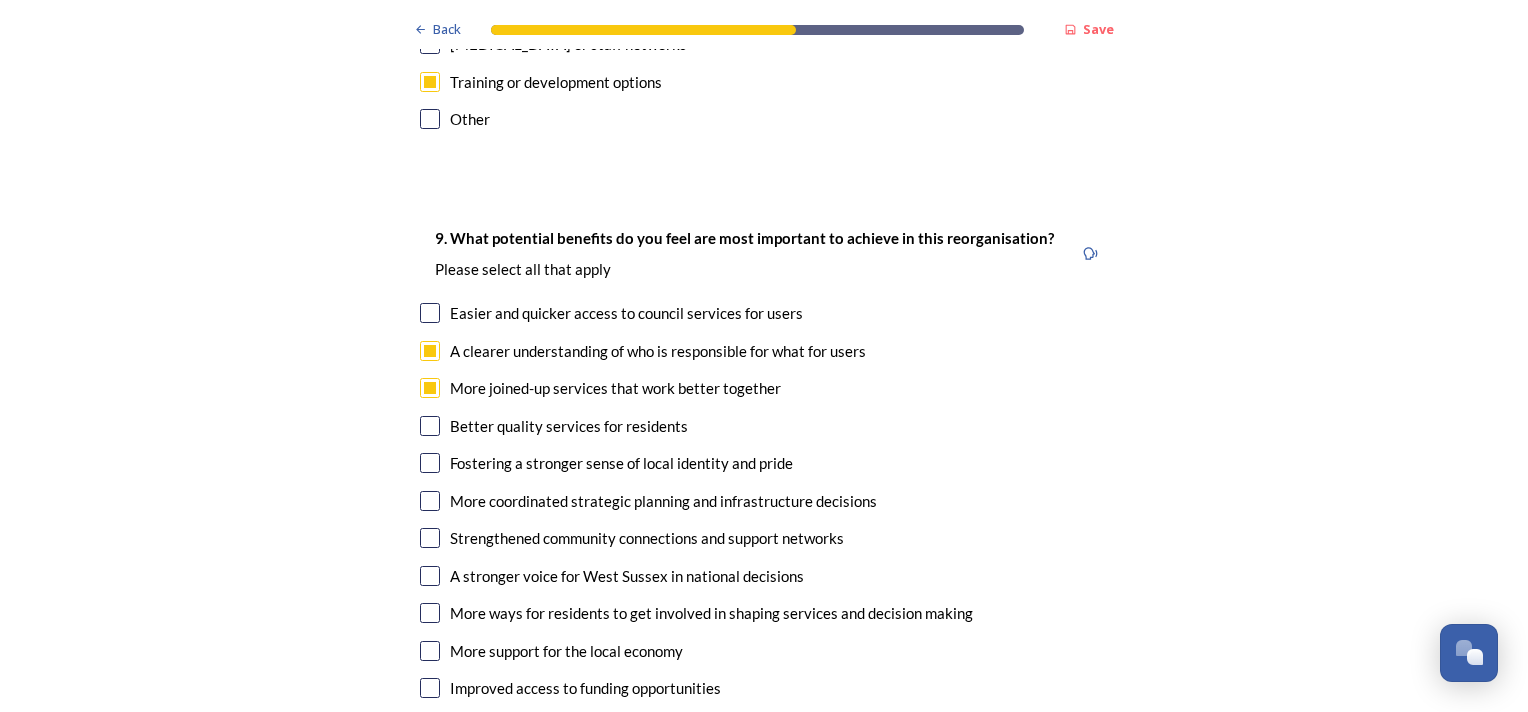 click at bounding box center (430, 426) 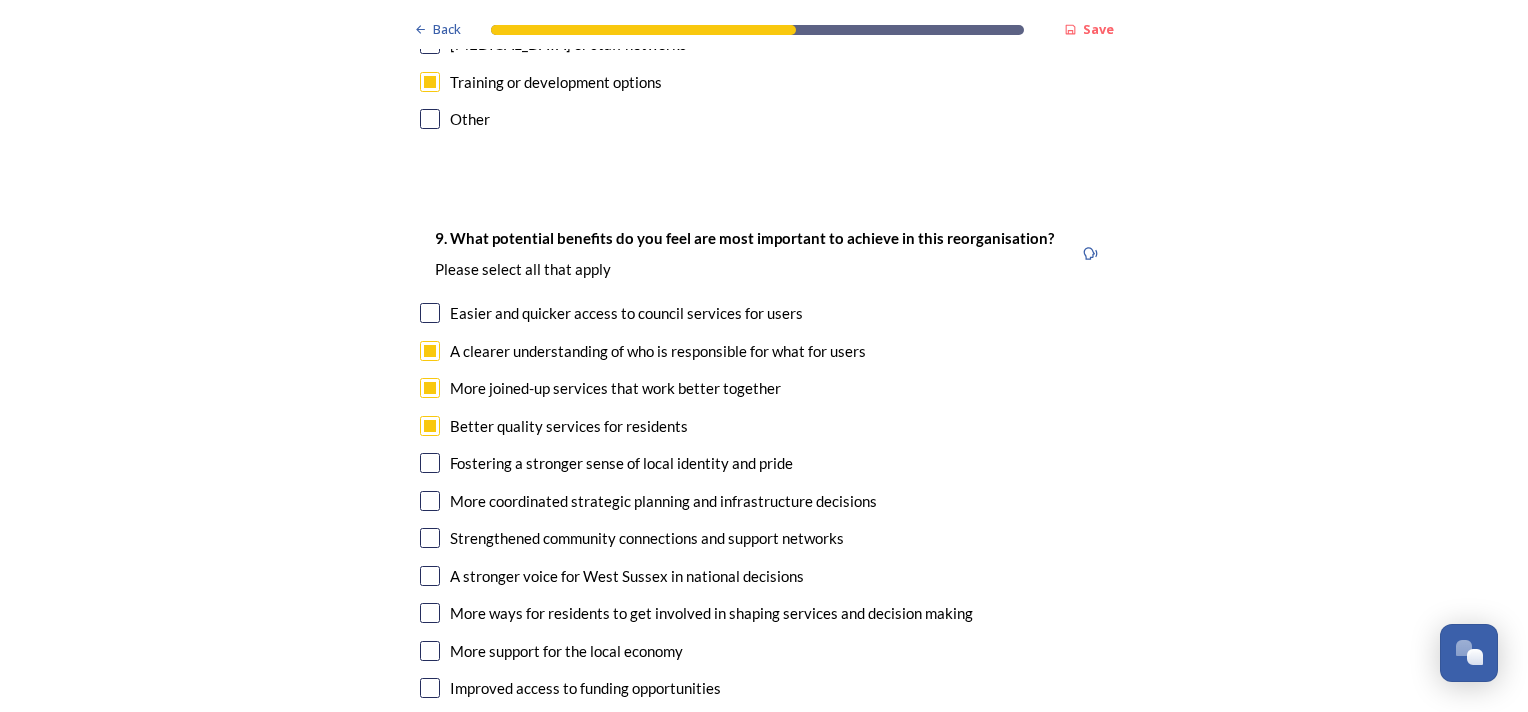click at bounding box center (430, 688) 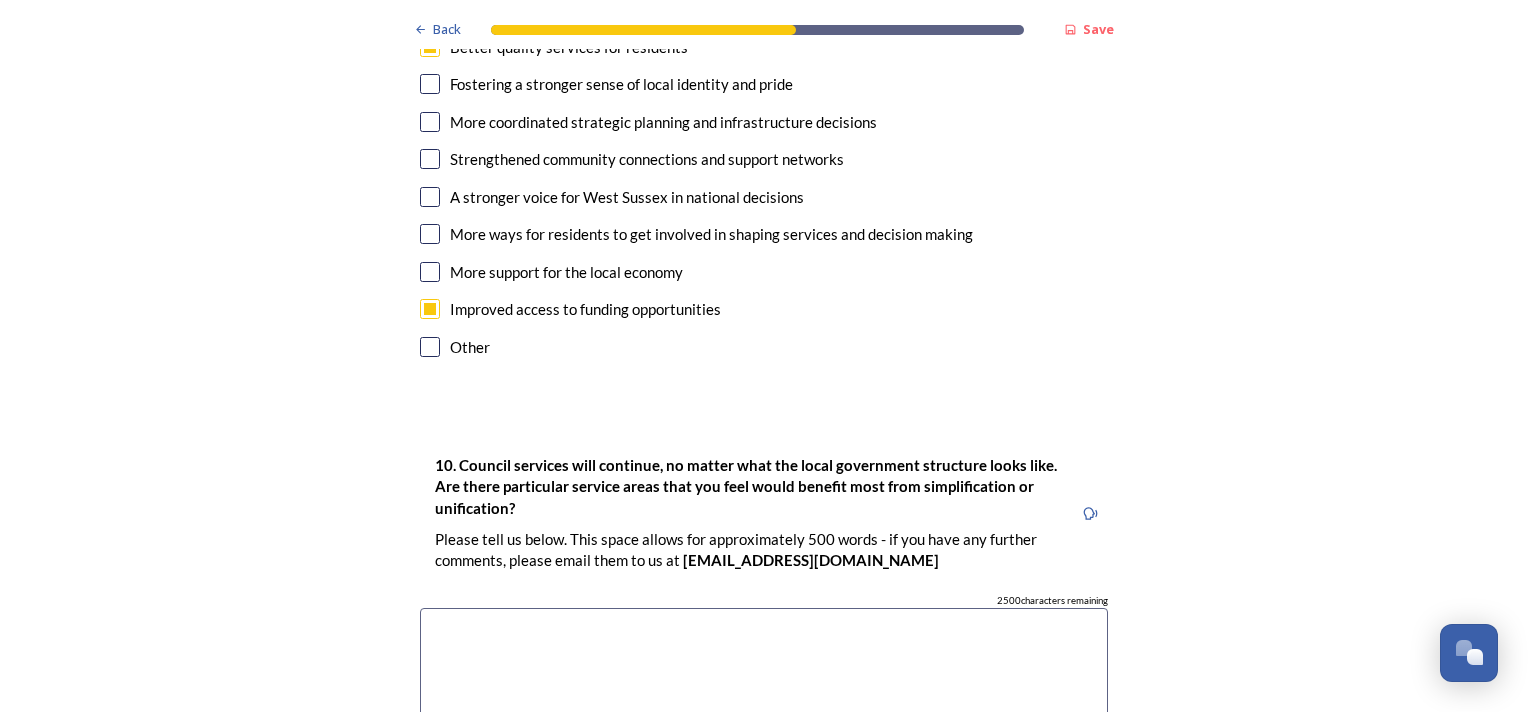 scroll, scrollTop: 5400, scrollLeft: 0, axis: vertical 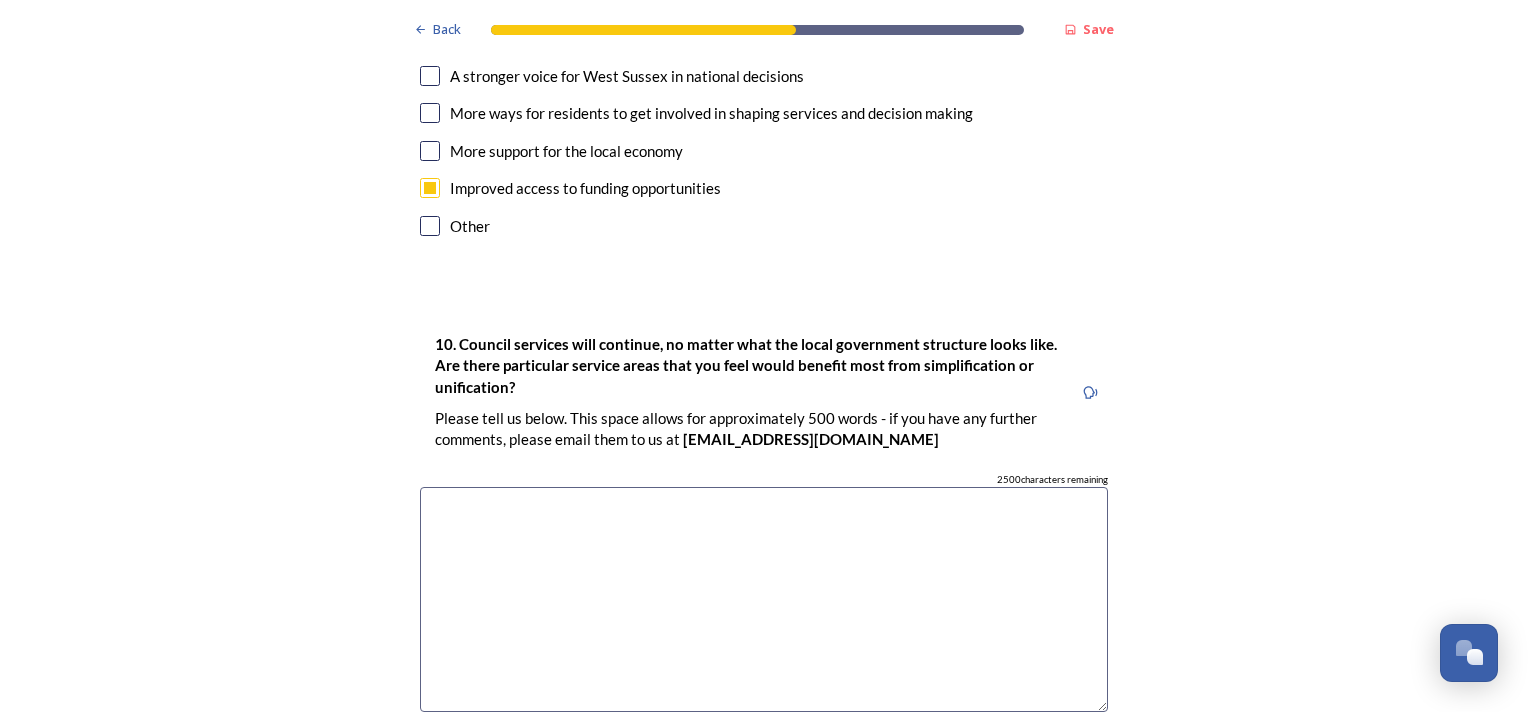 click at bounding box center (764, 599) 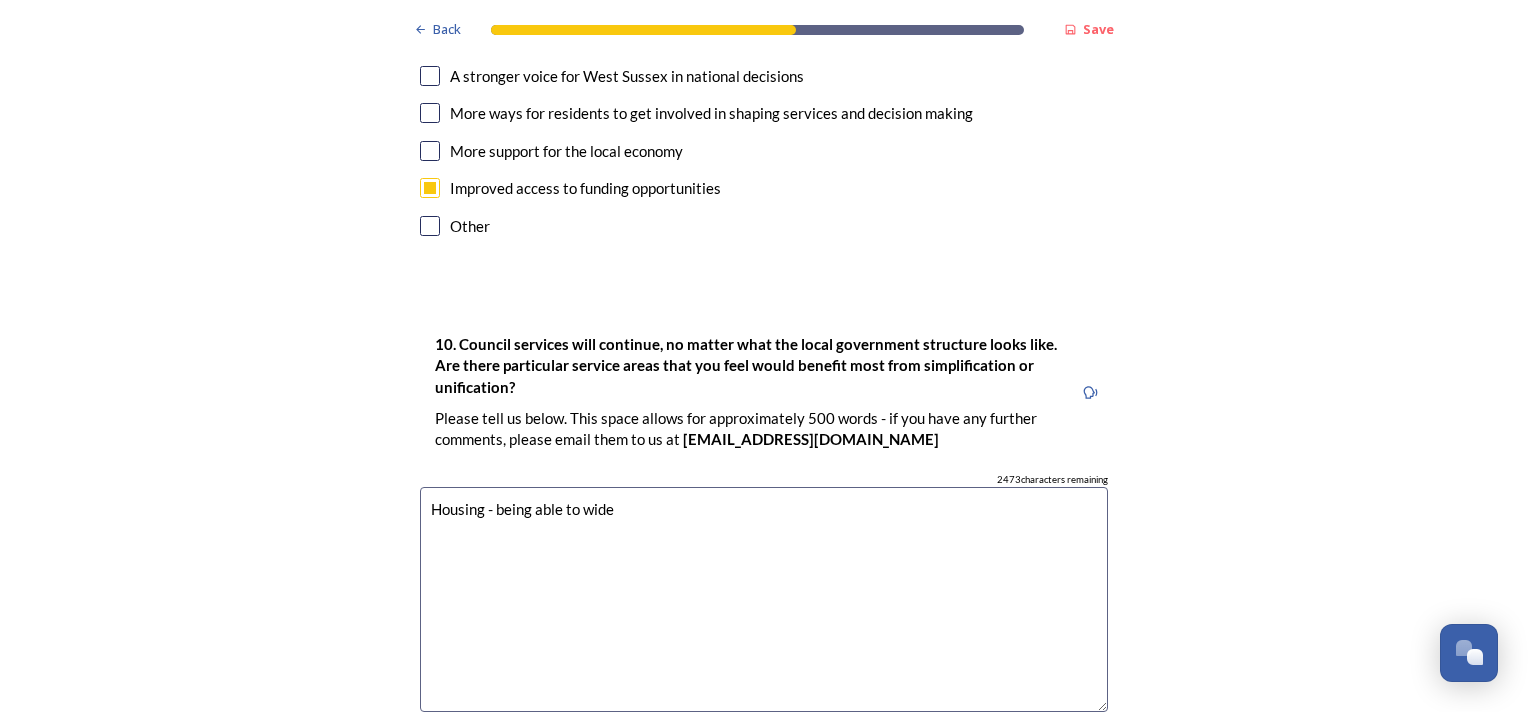 type on "Housing - being able to widen" 